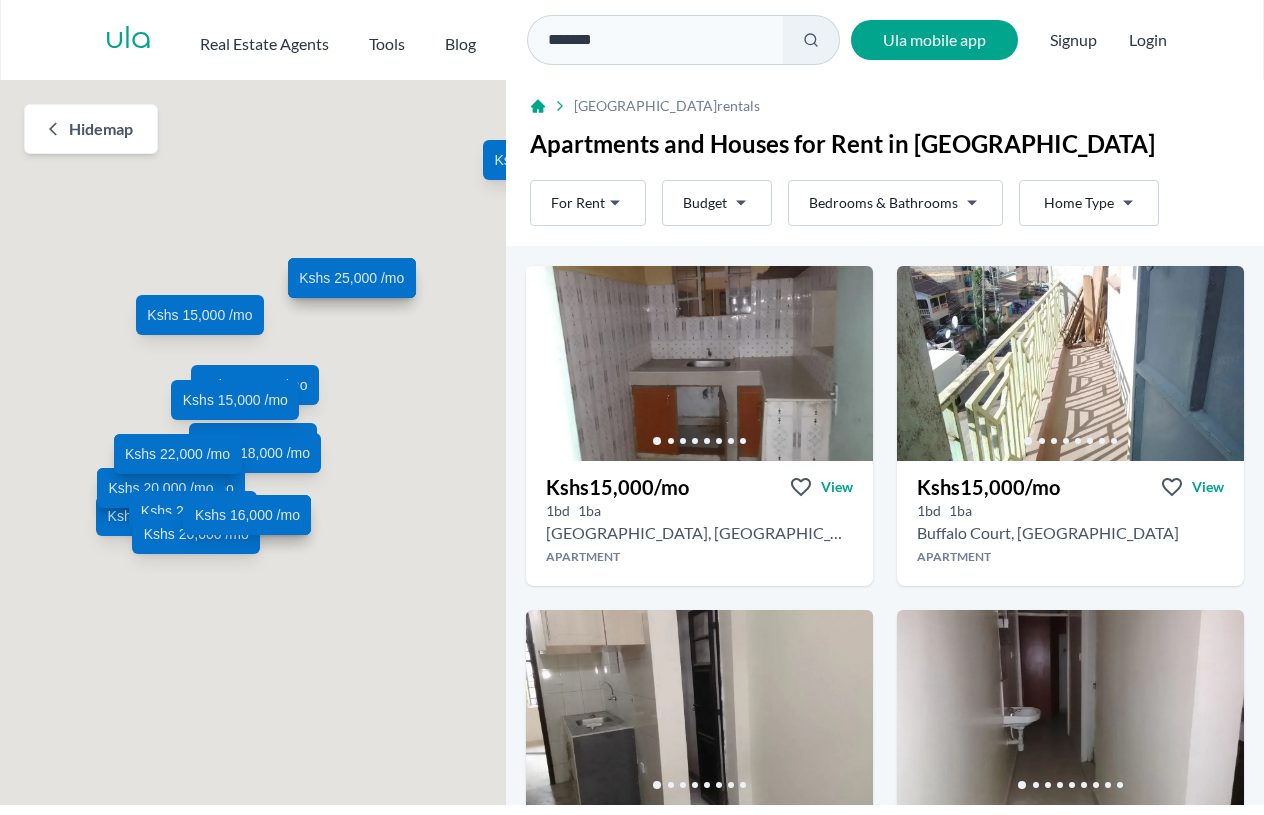 scroll, scrollTop: 0, scrollLeft: 0, axis: both 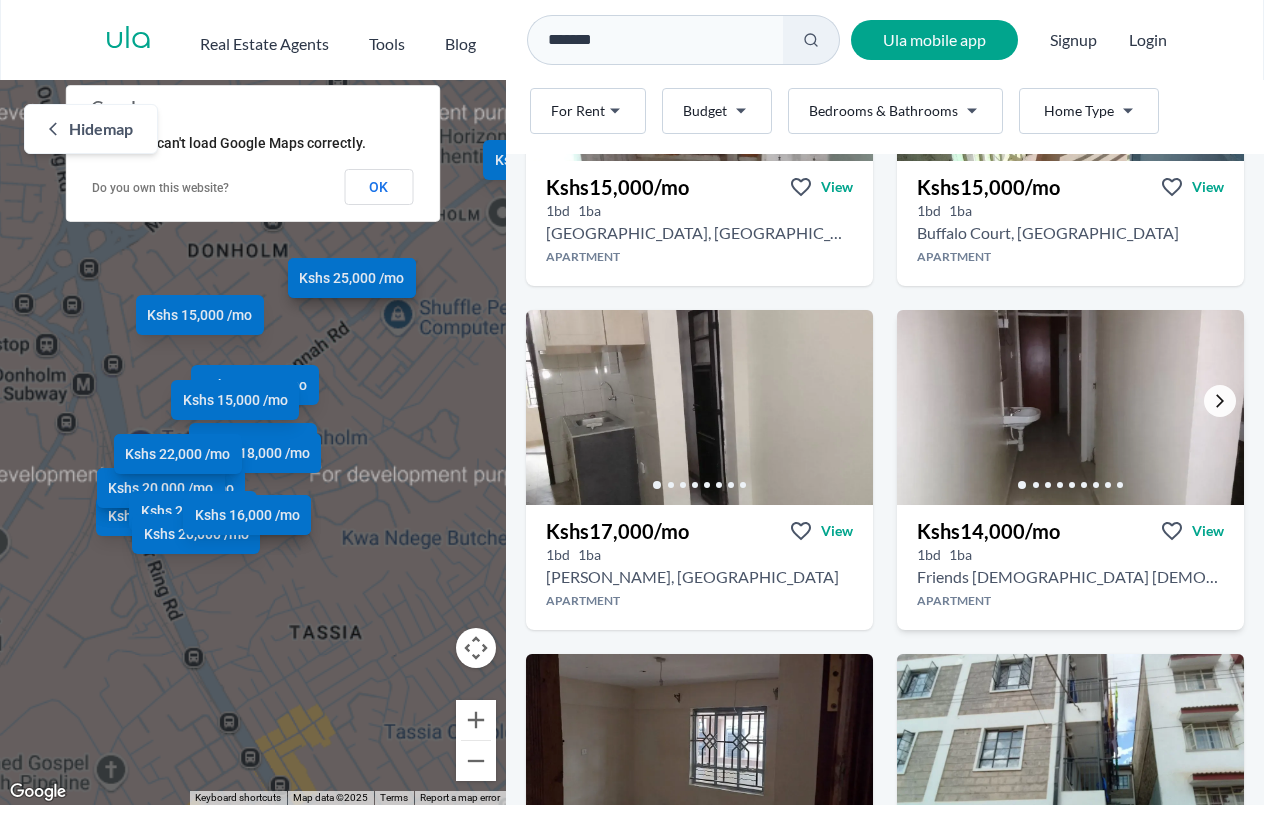 click 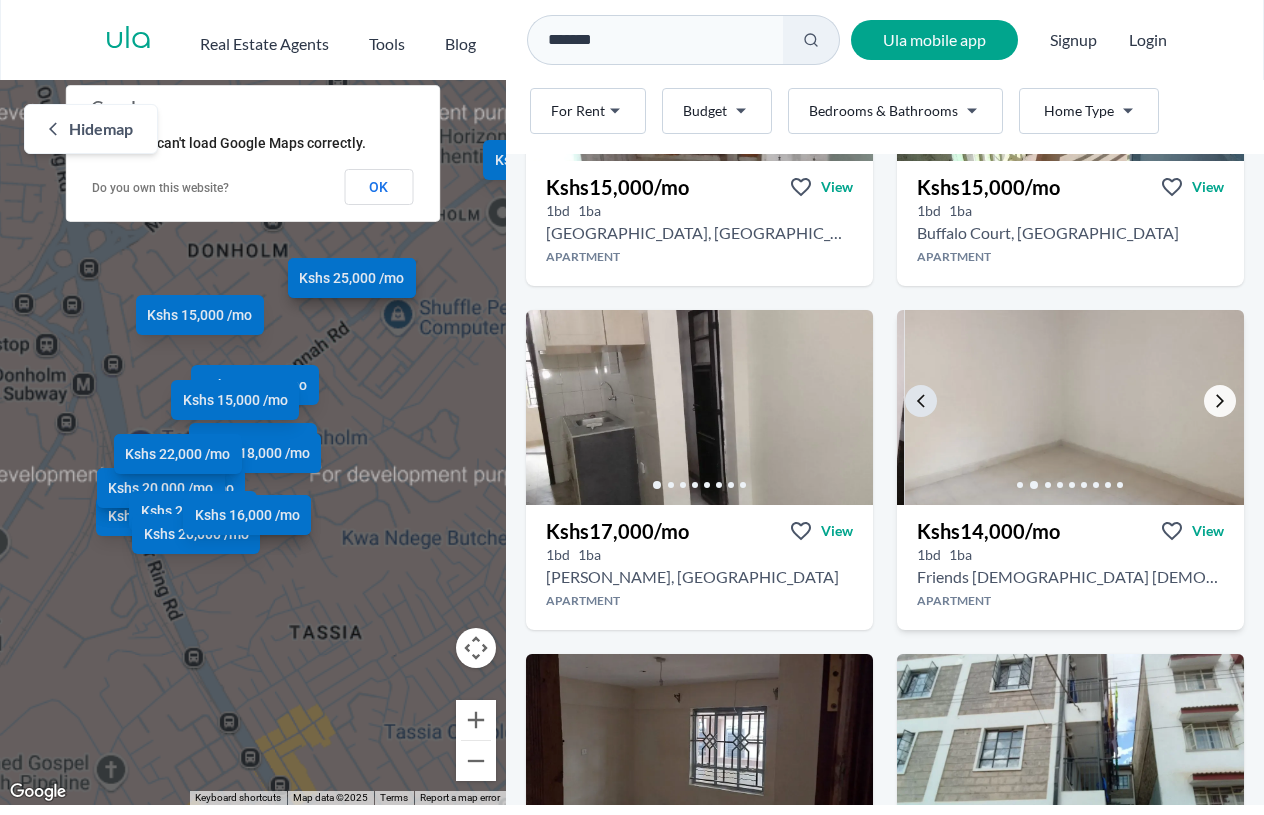 click 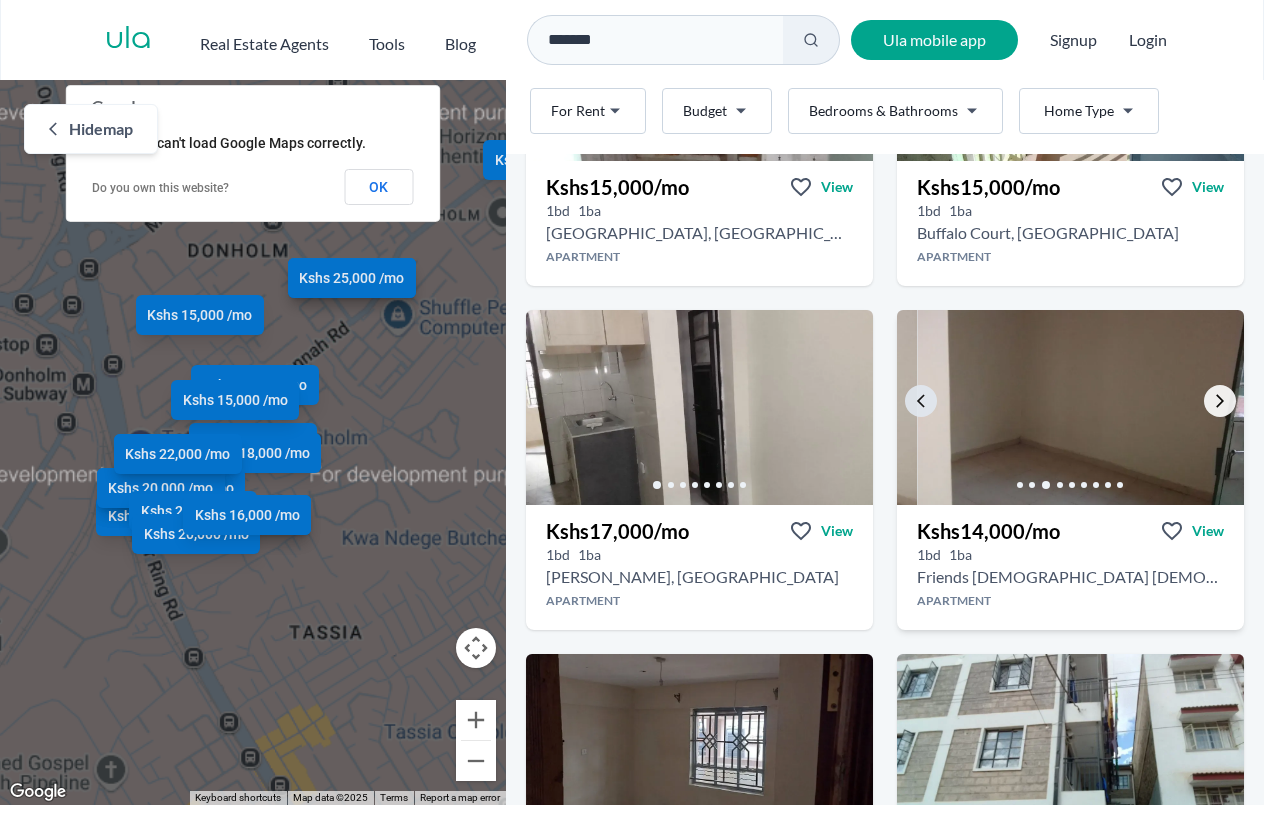 click 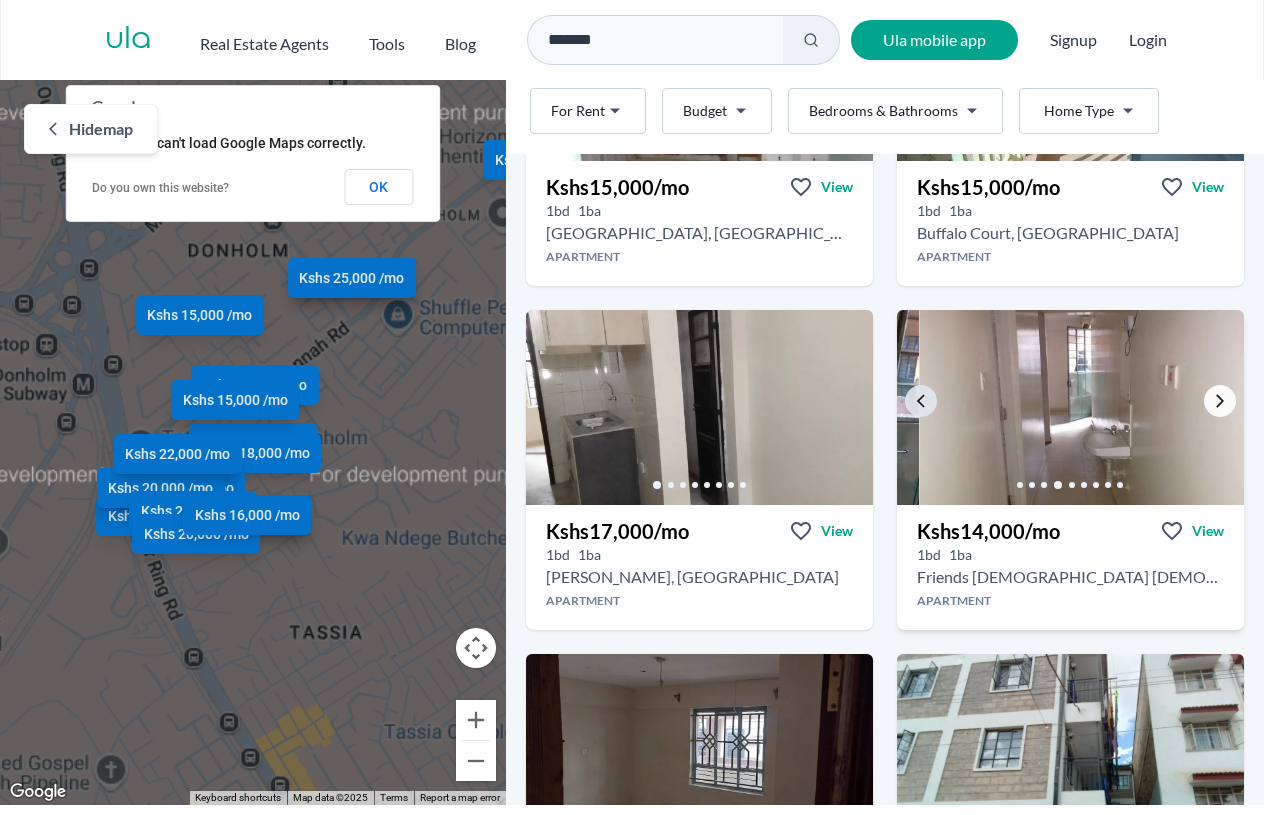 click 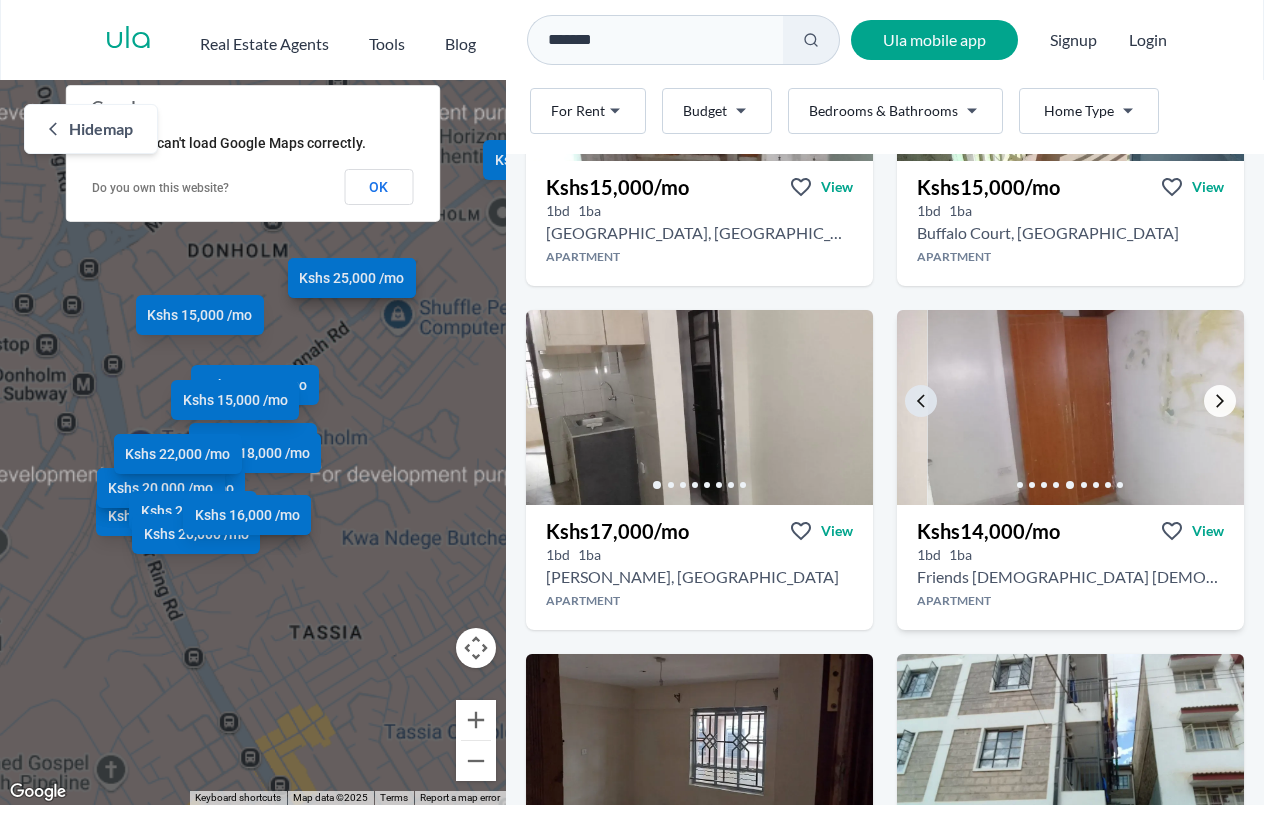 click 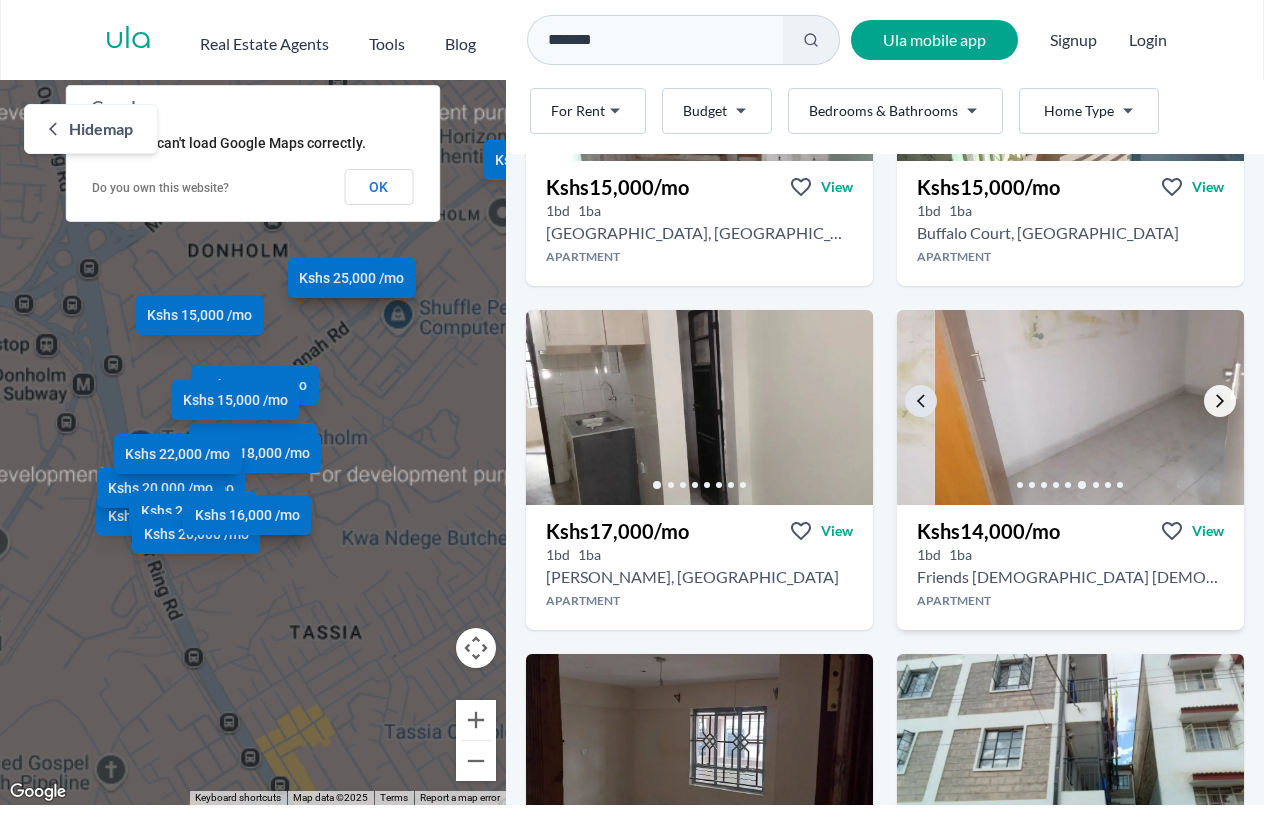 click 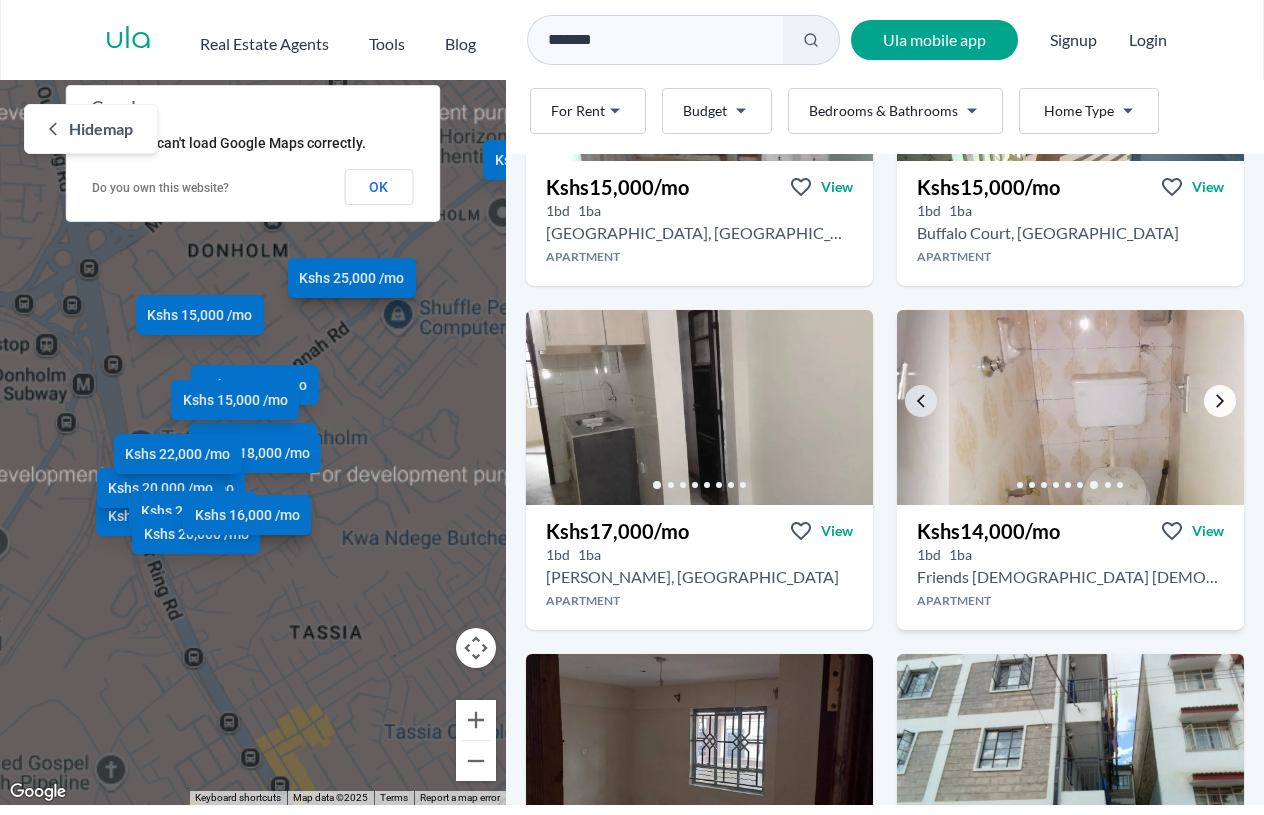 click 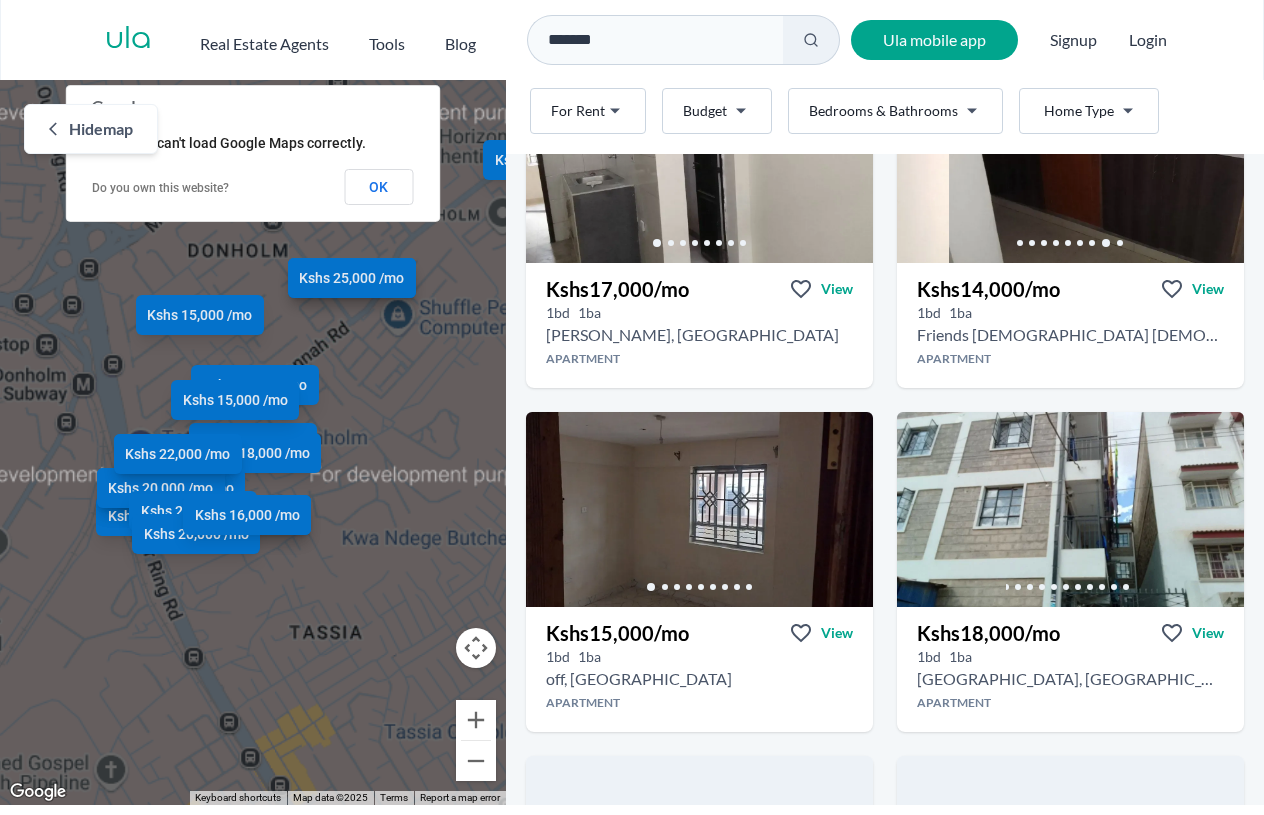 scroll, scrollTop: 700, scrollLeft: 0, axis: vertical 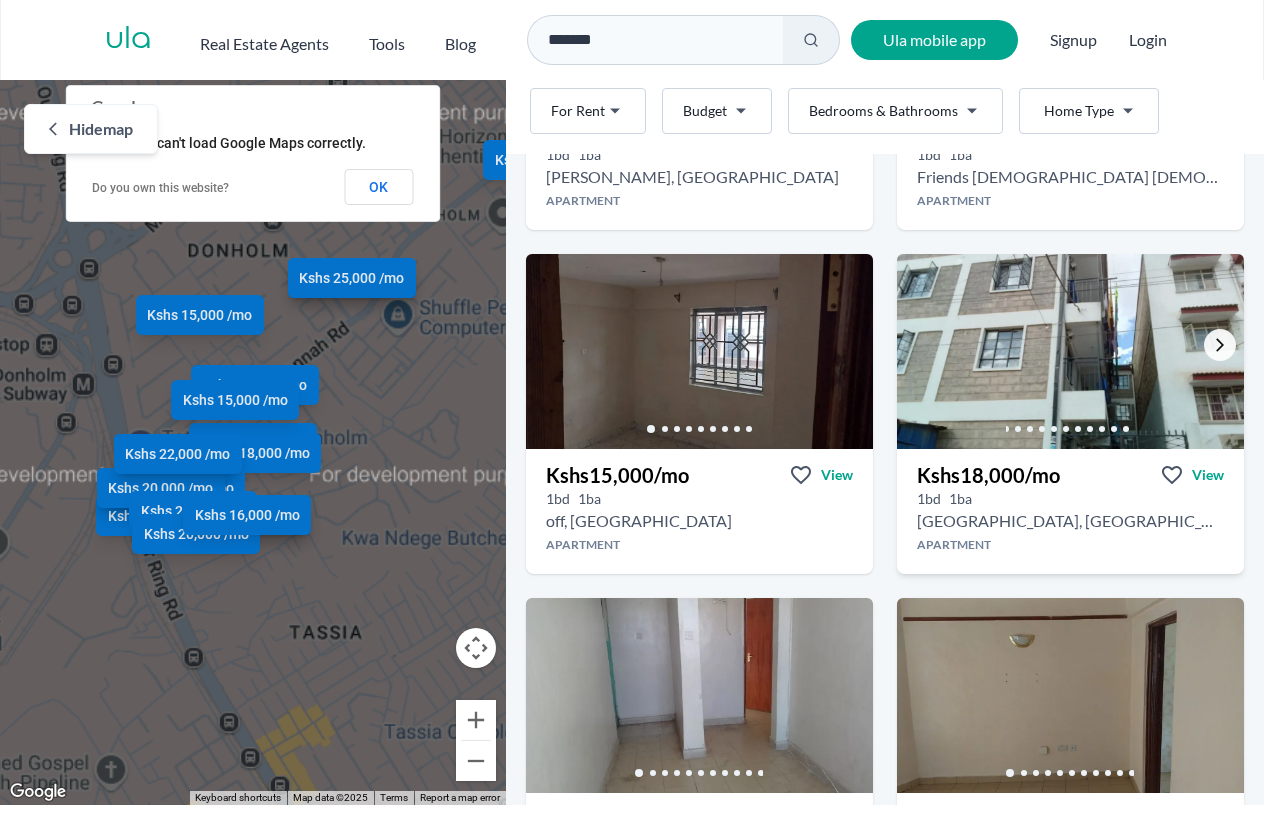 click 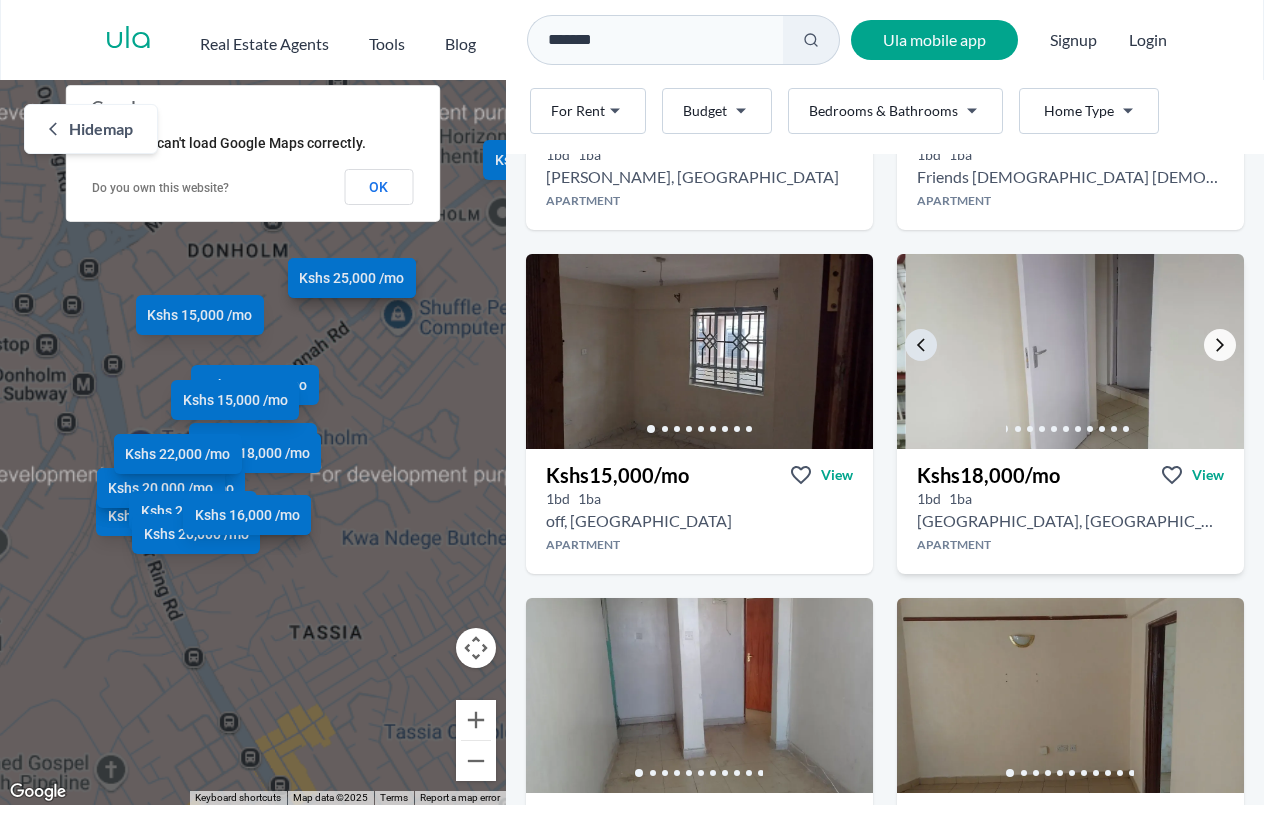 click 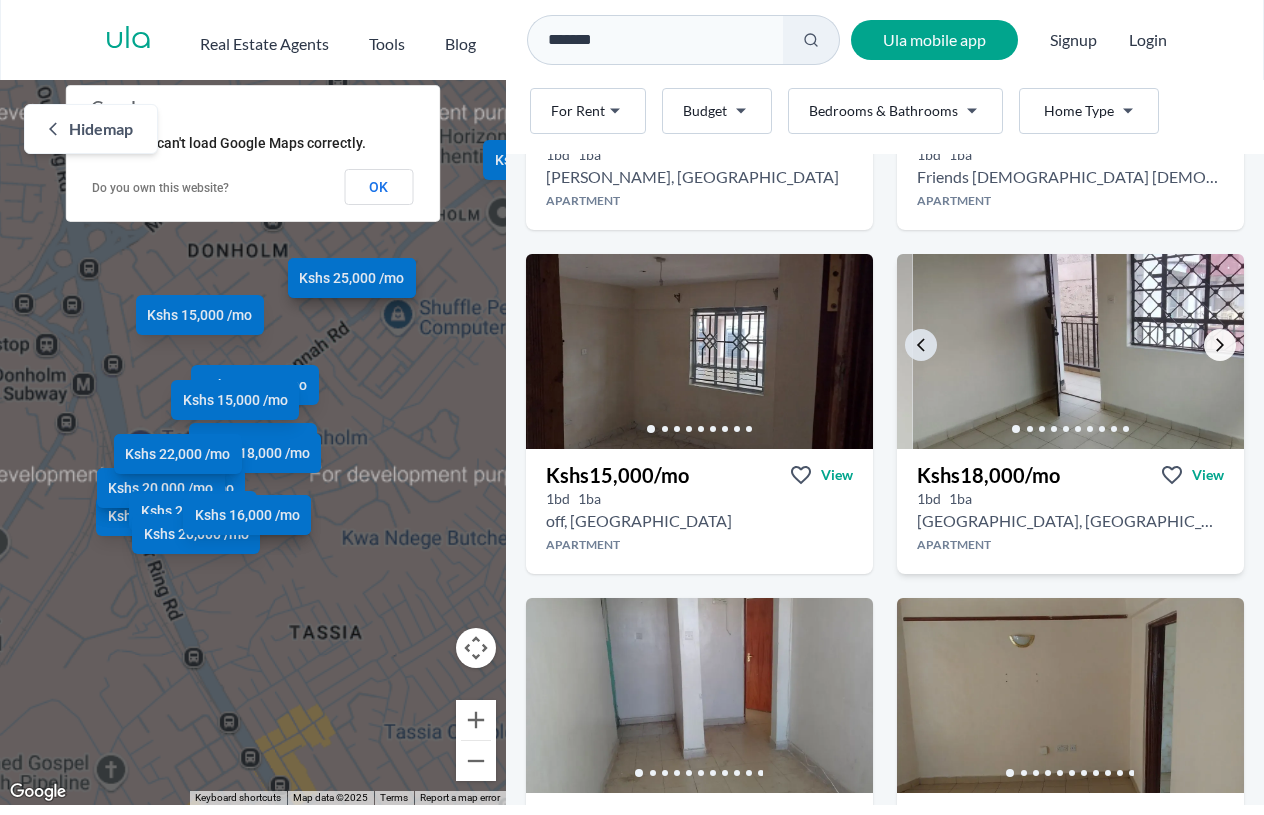 click 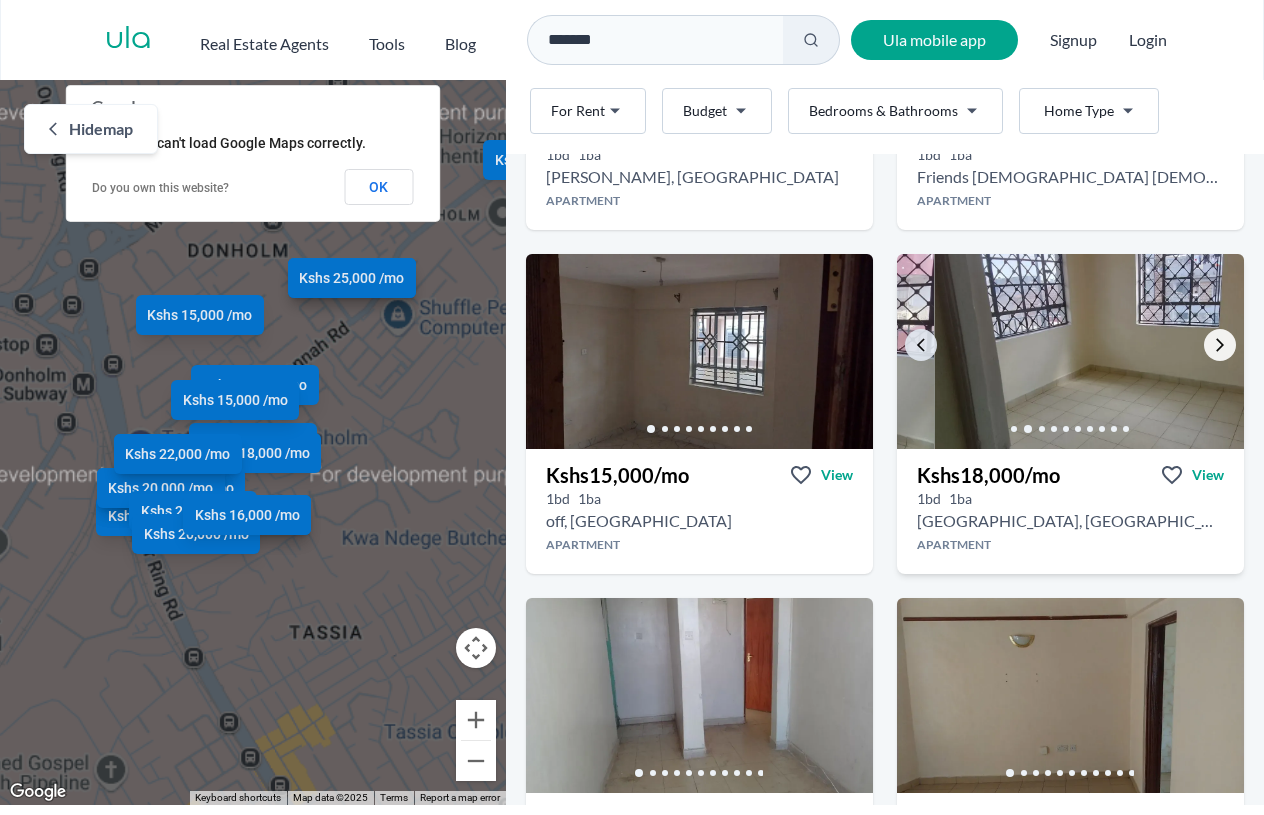 click 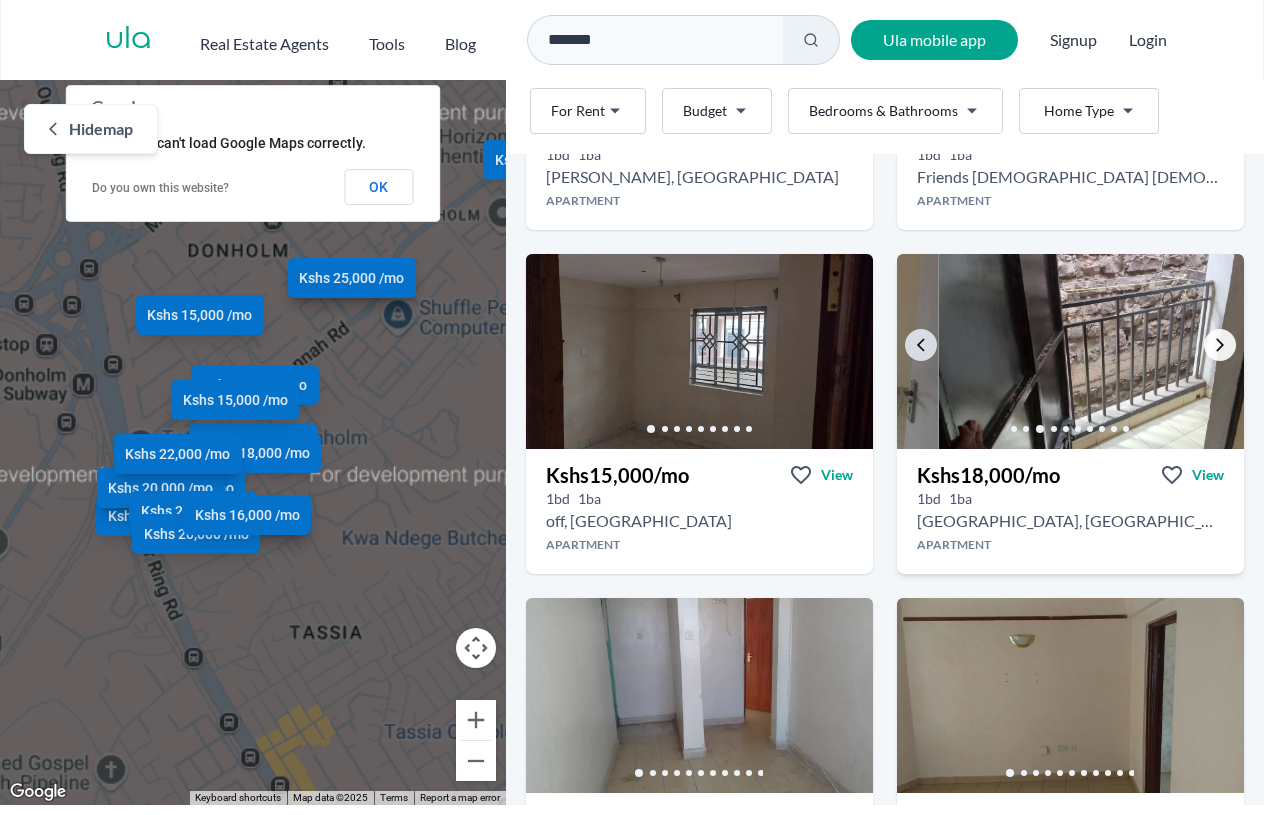 click 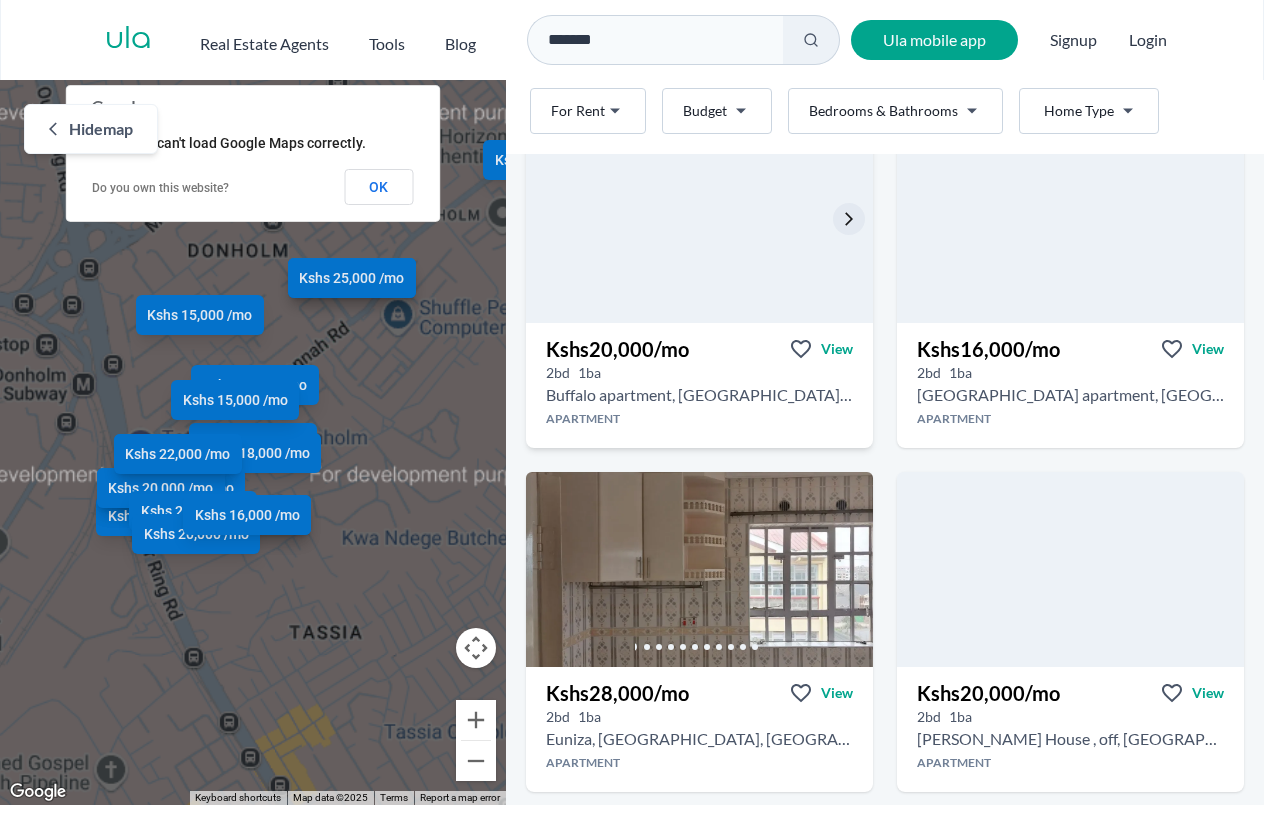 scroll, scrollTop: 2300, scrollLeft: 0, axis: vertical 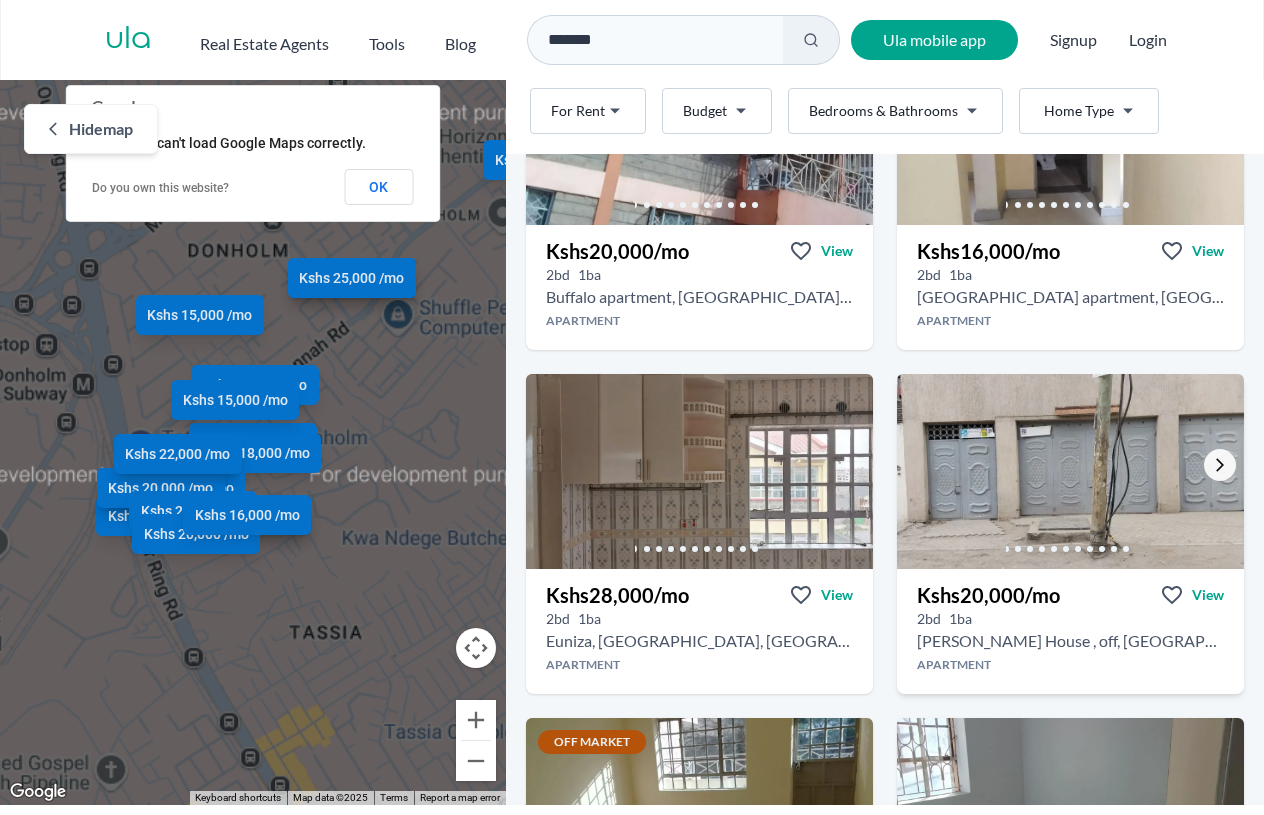 click 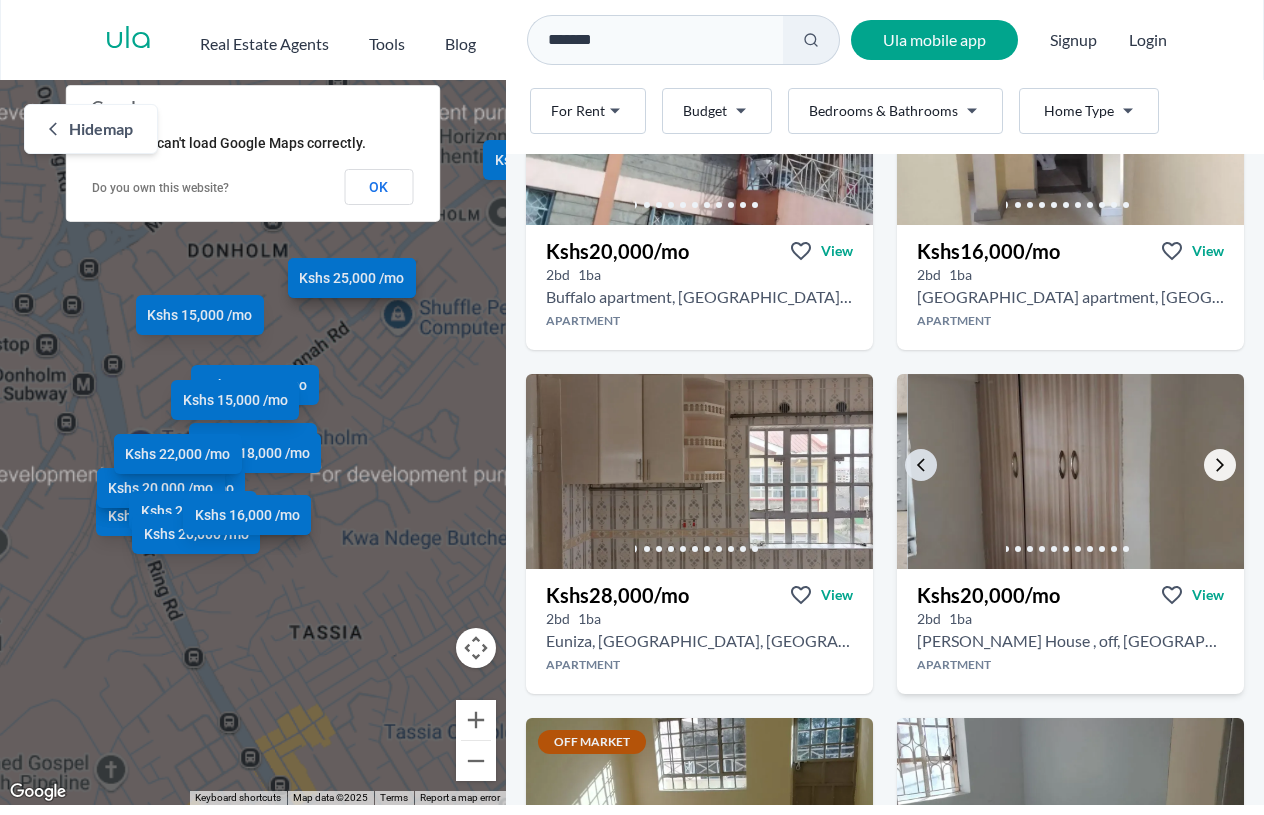click 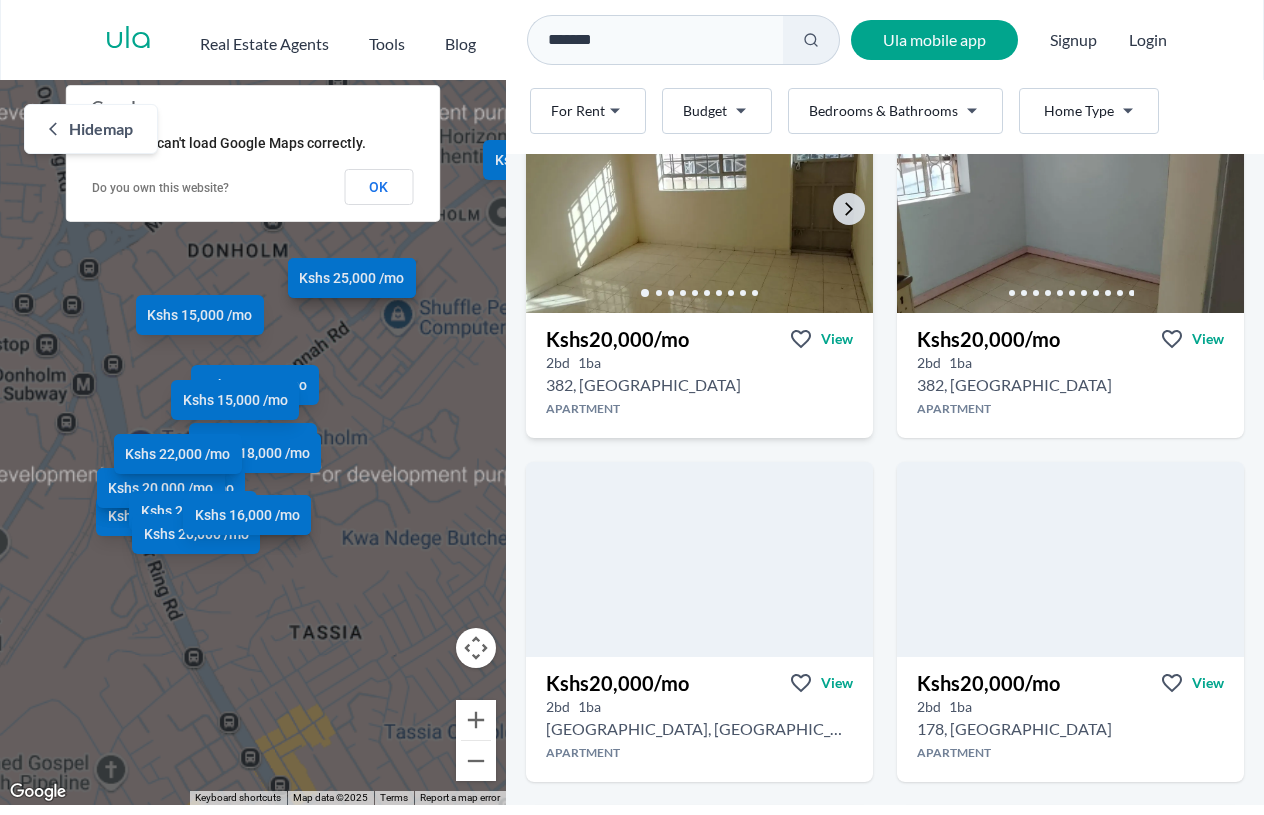 scroll, scrollTop: 3100, scrollLeft: 0, axis: vertical 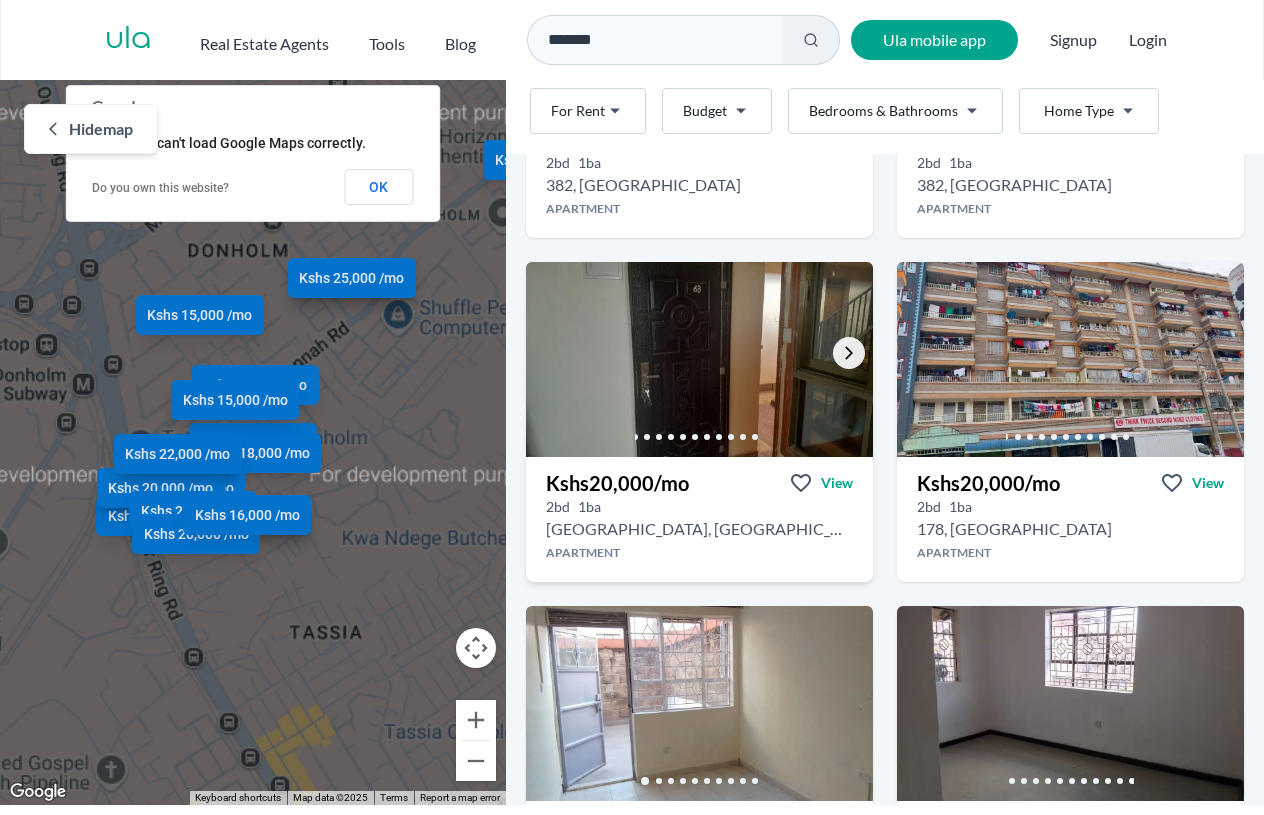 click 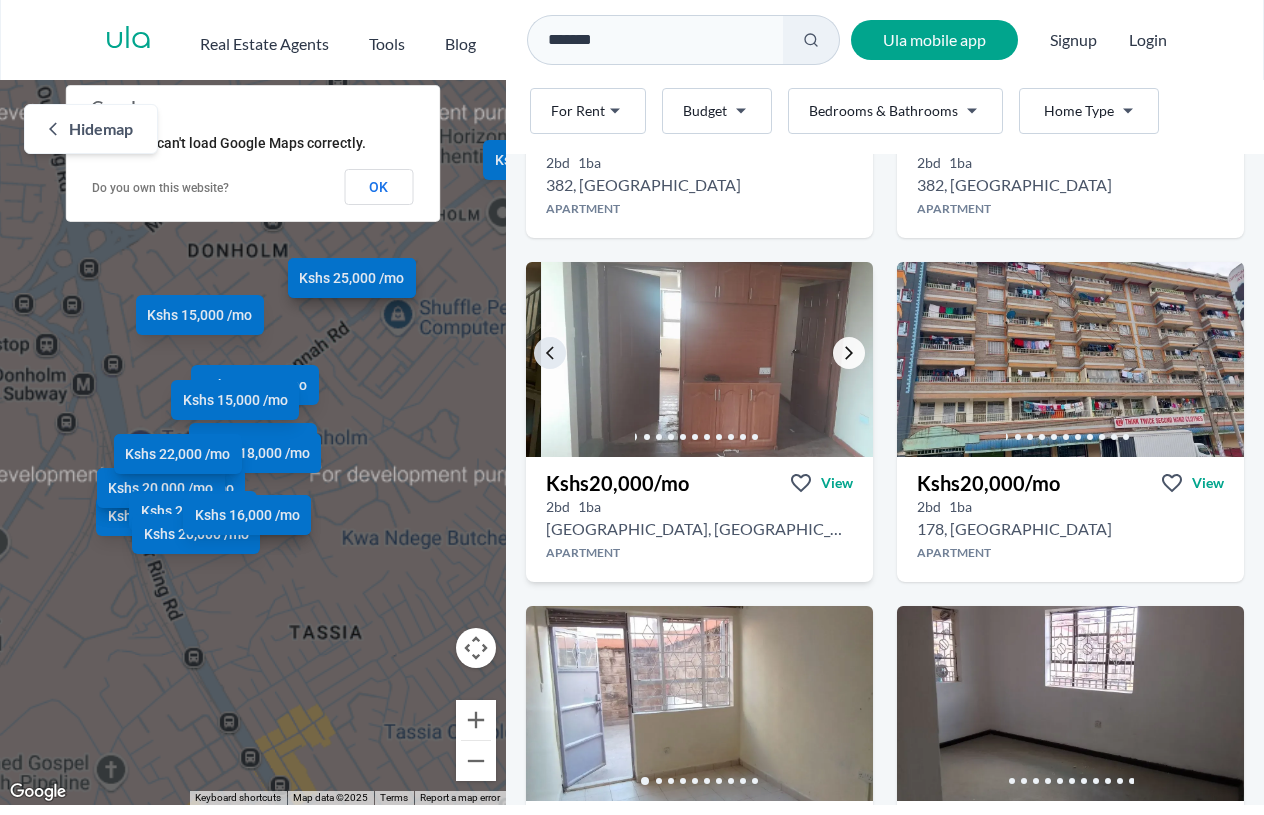 click 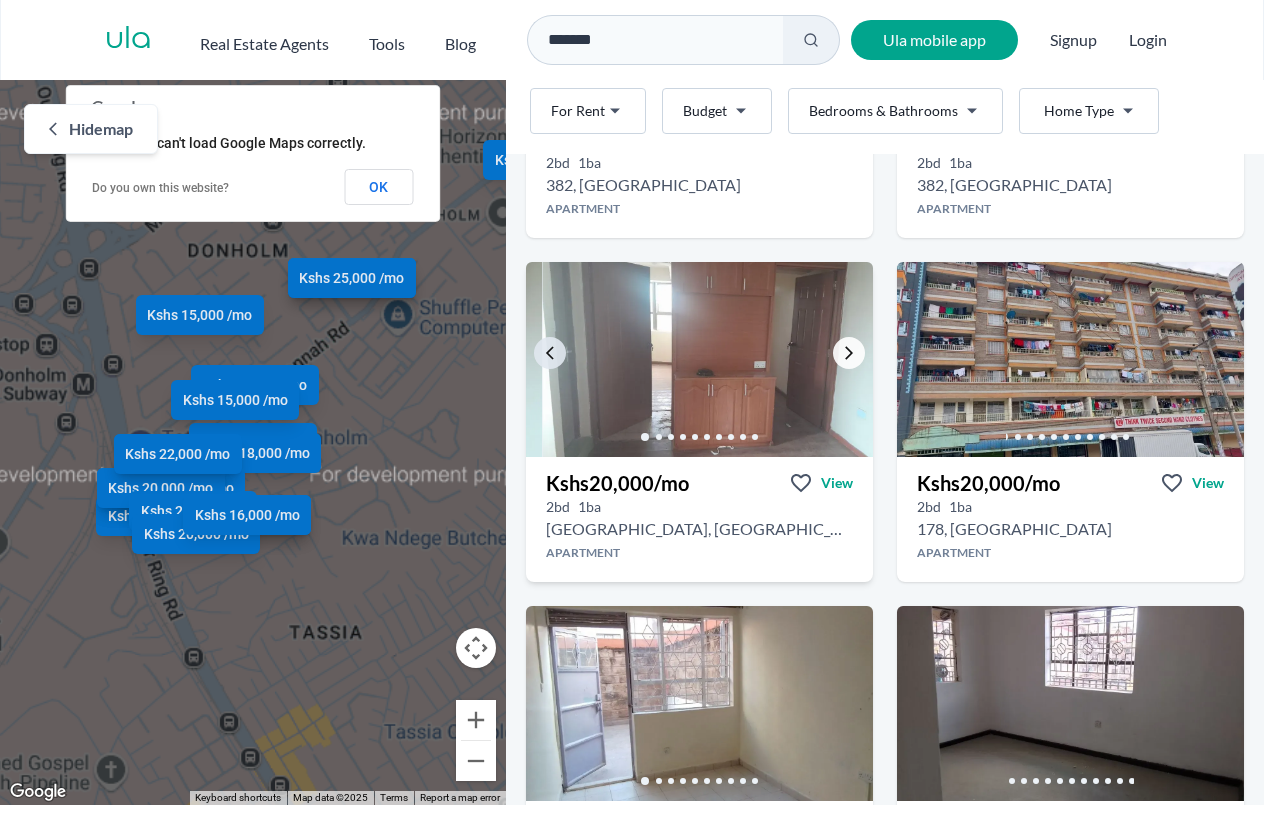 click 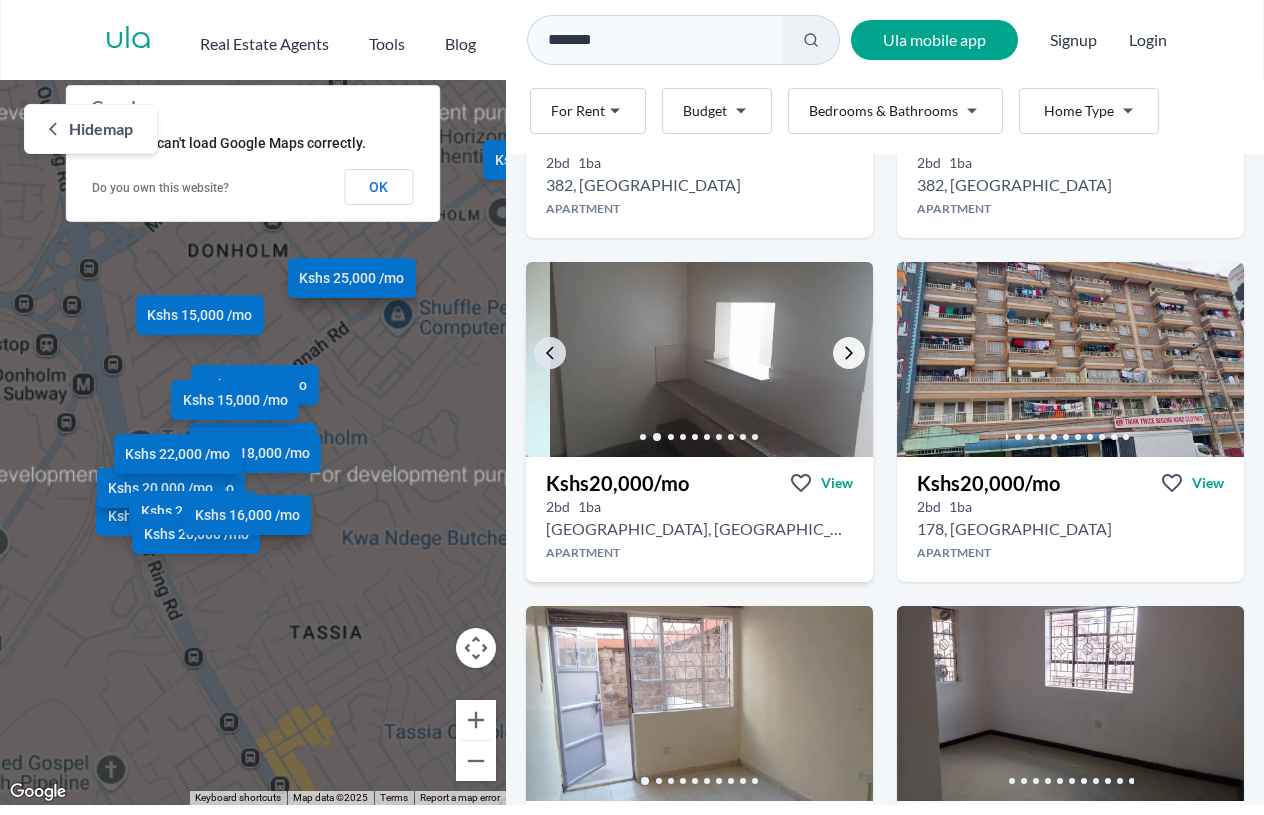 click 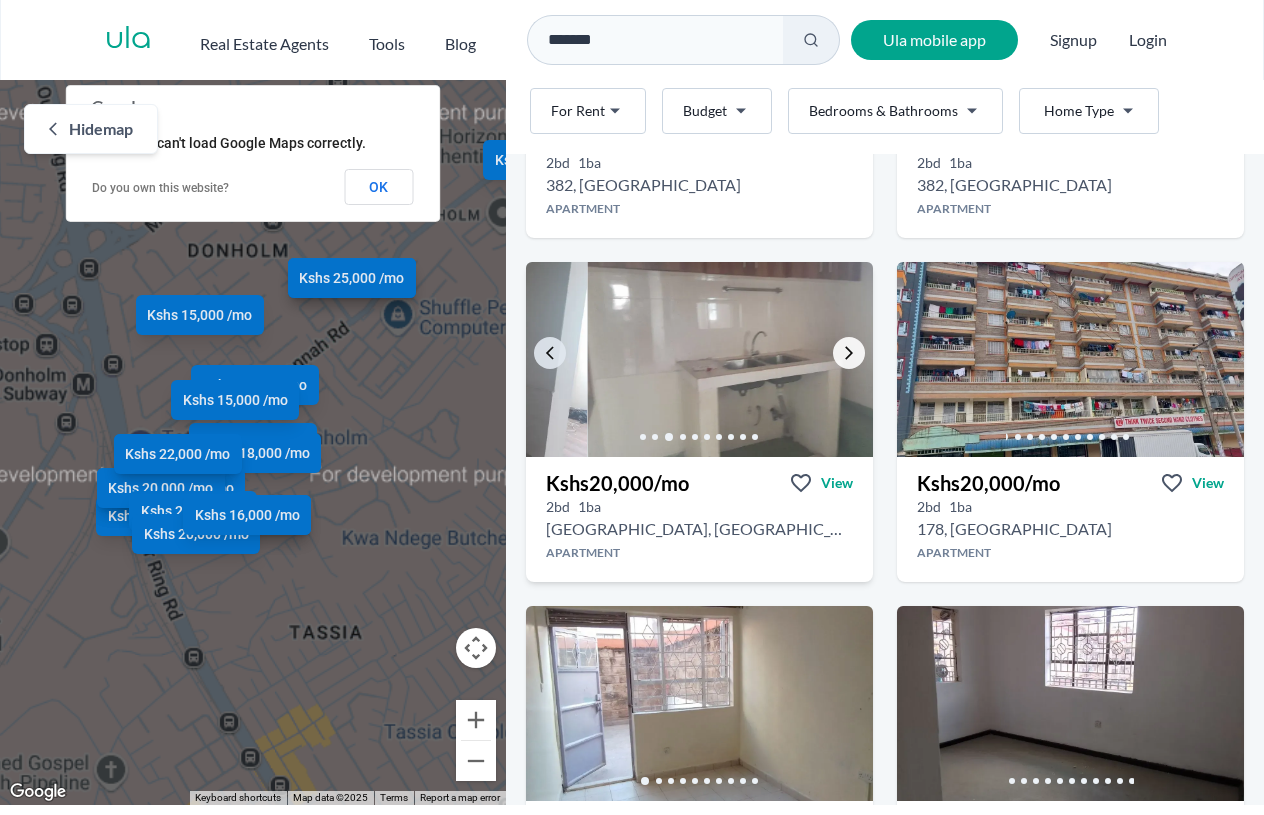 click 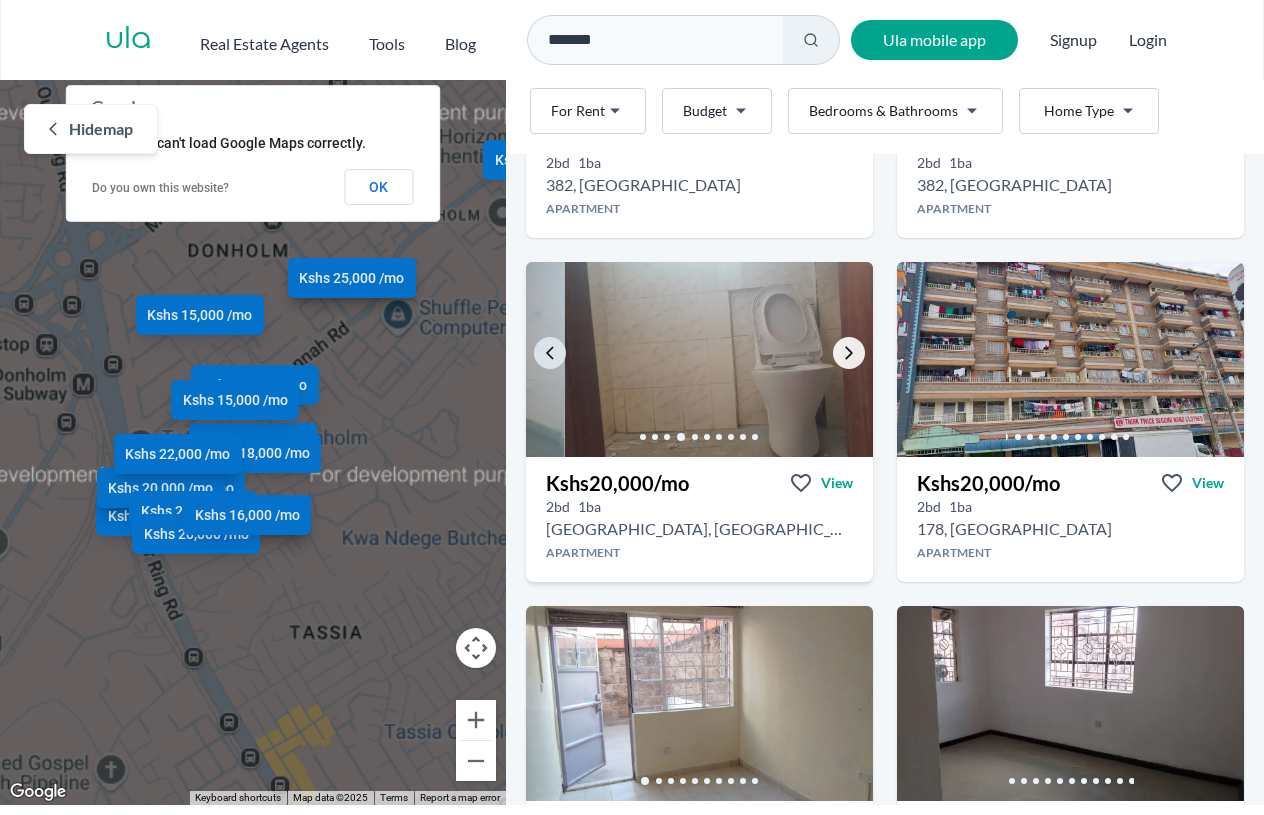 click 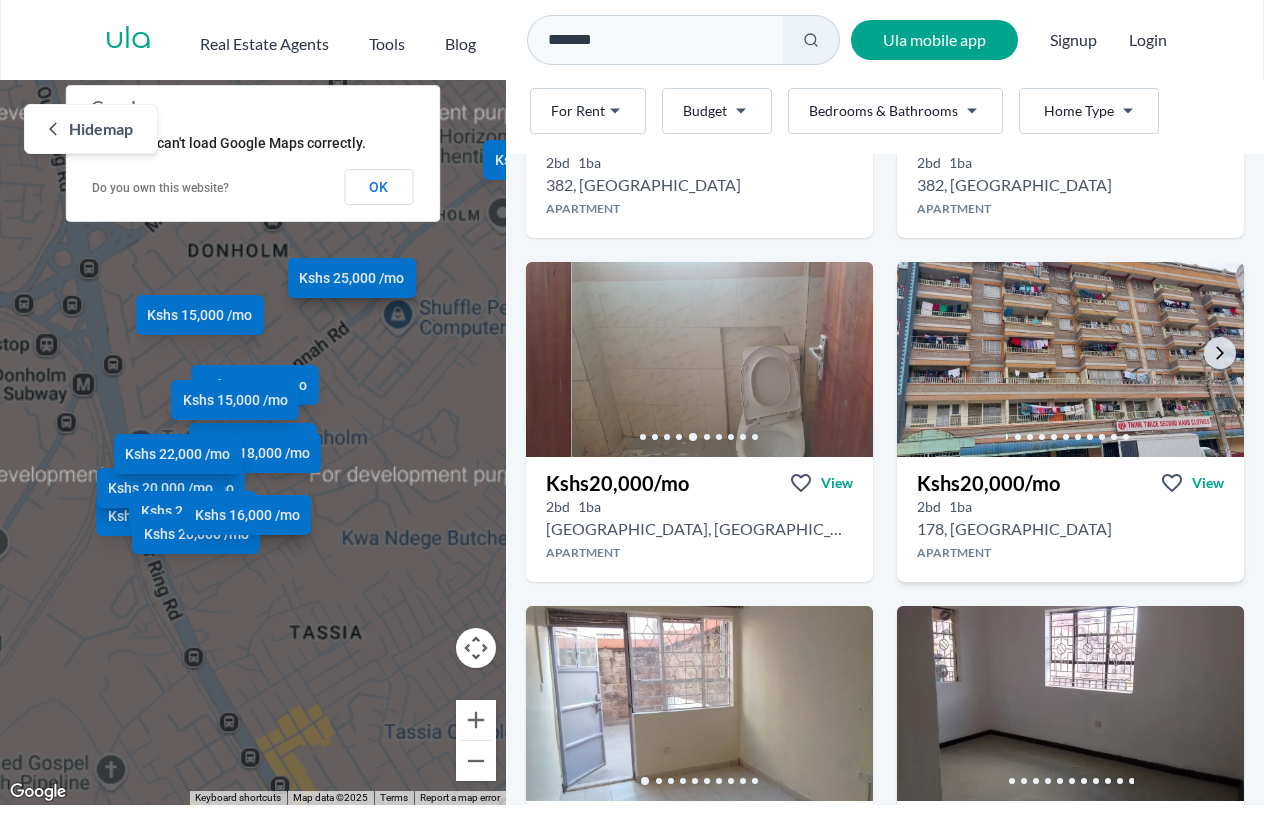 scroll, scrollTop: 3700, scrollLeft: 0, axis: vertical 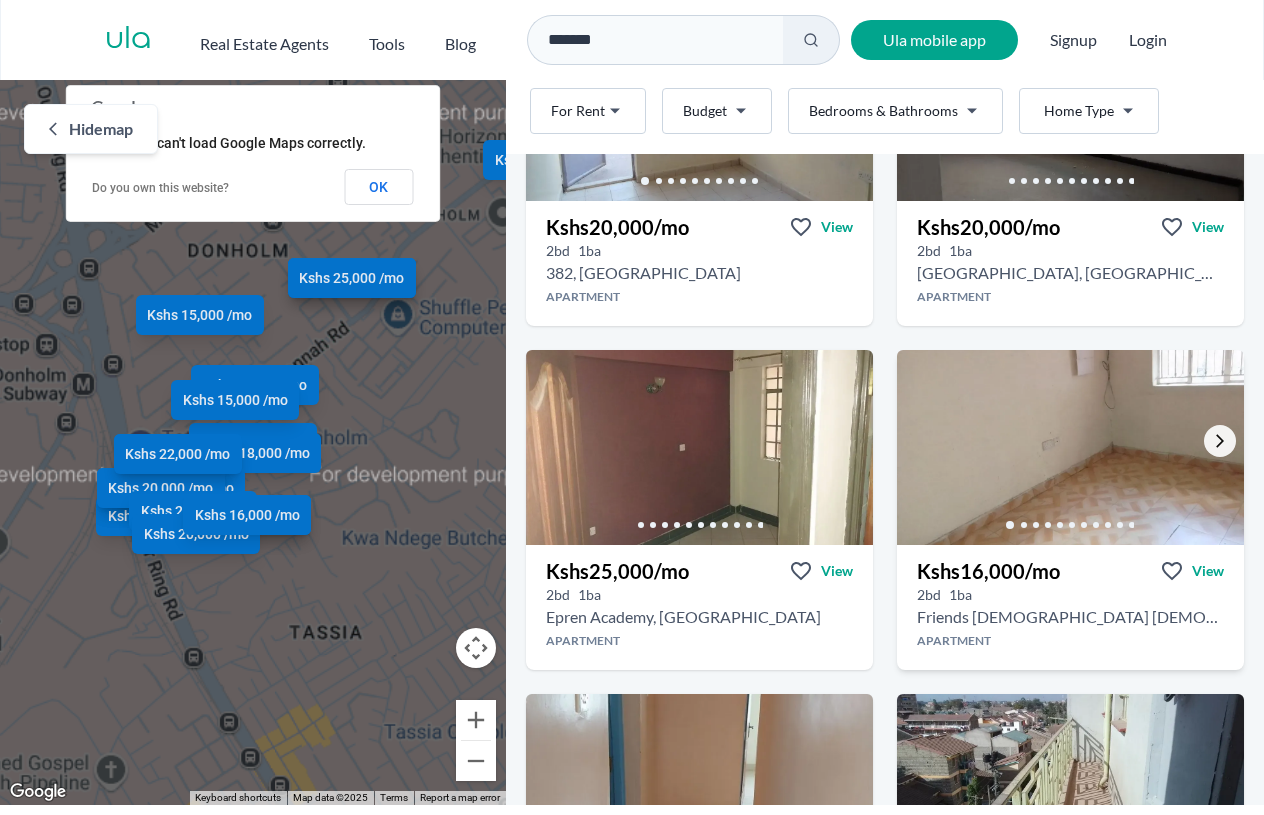 click 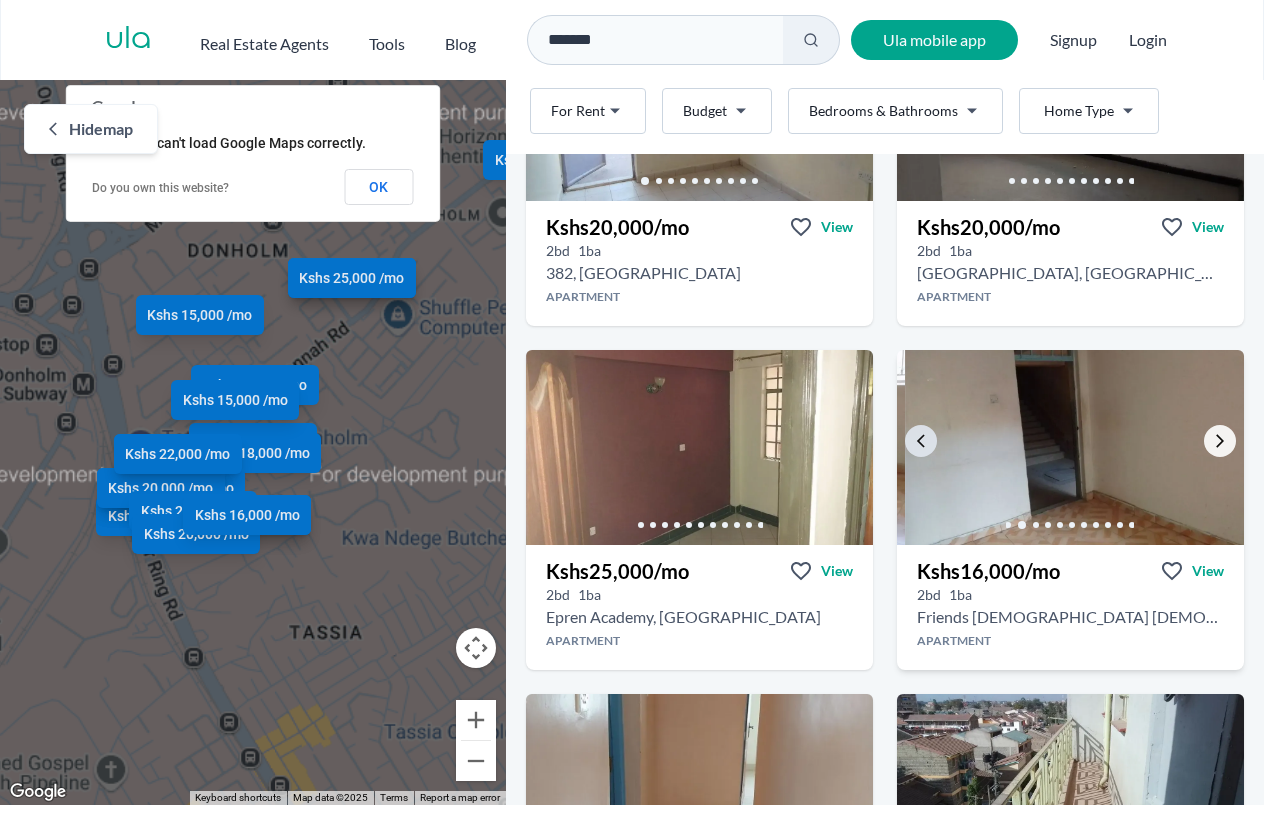 click 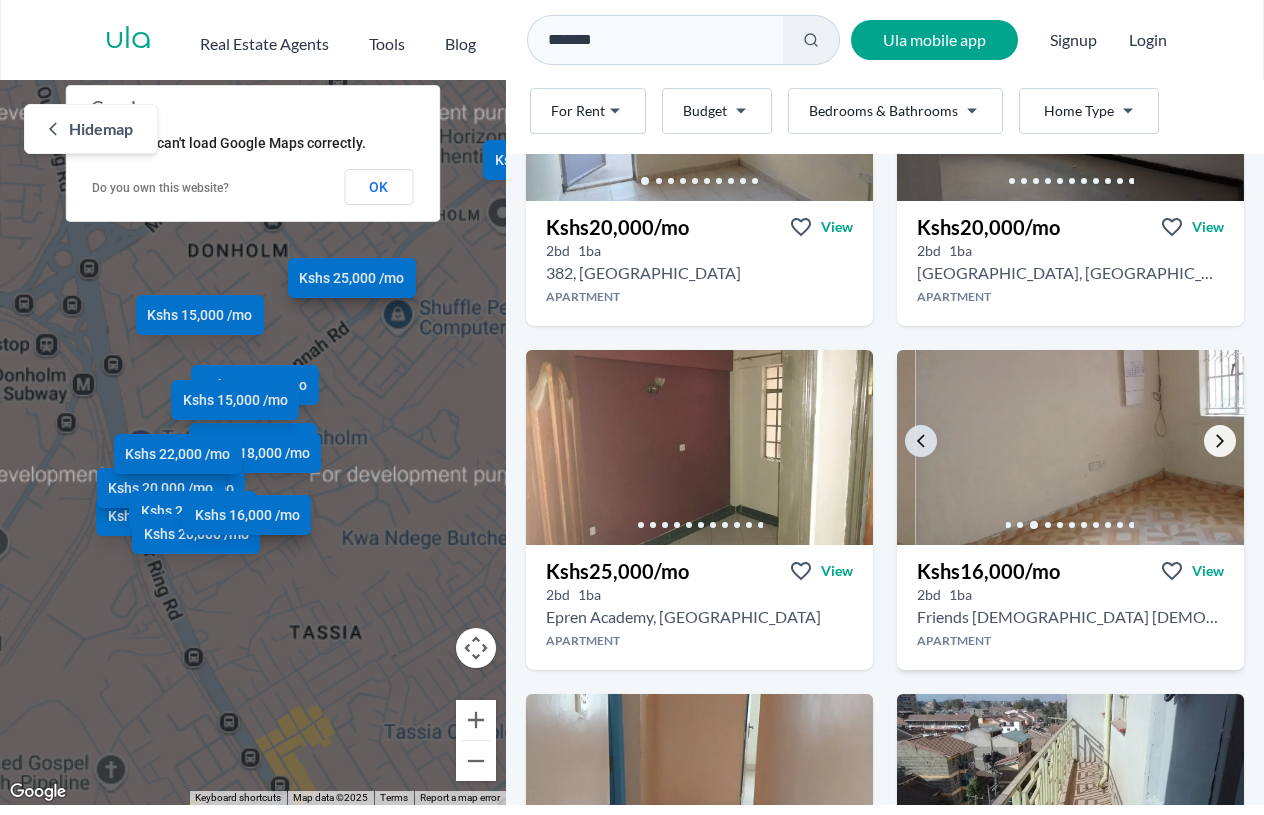 click 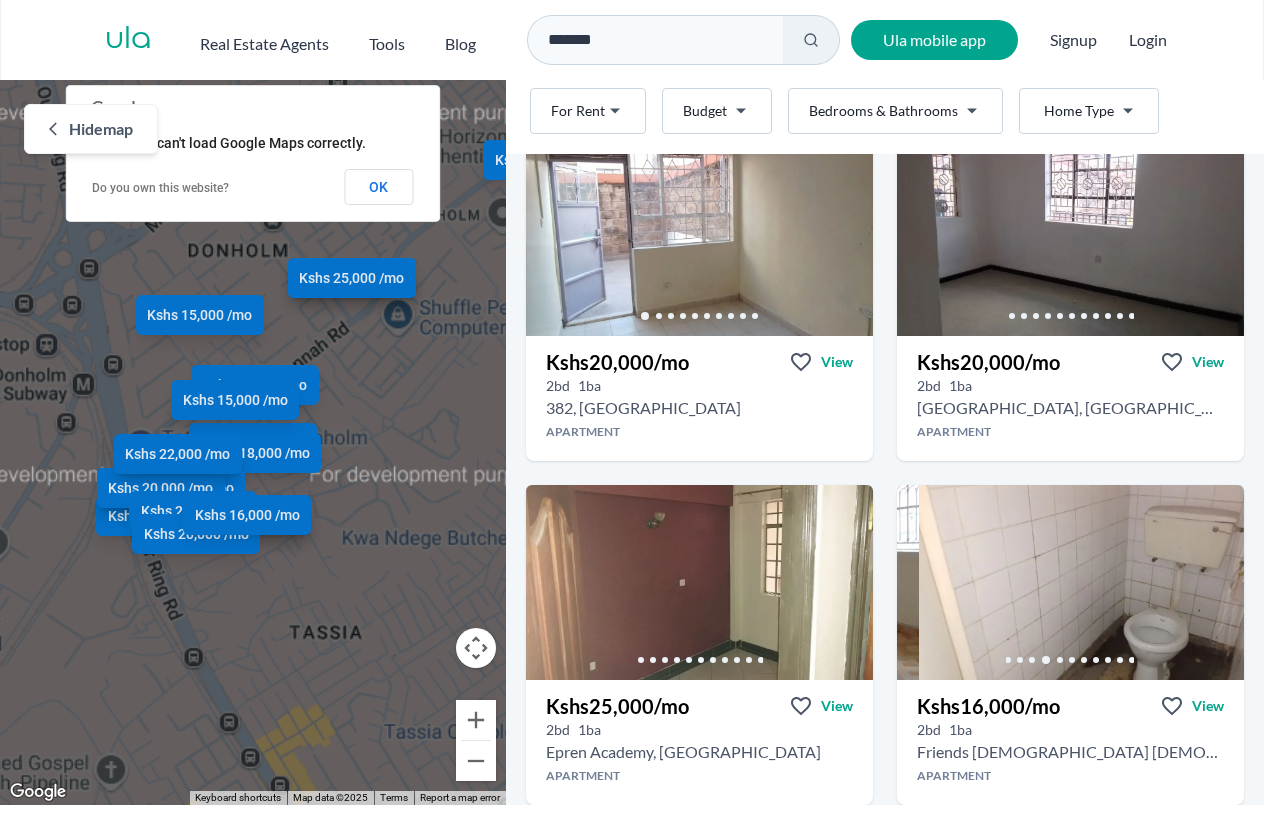 scroll, scrollTop: 3067, scrollLeft: 0, axis: vertical 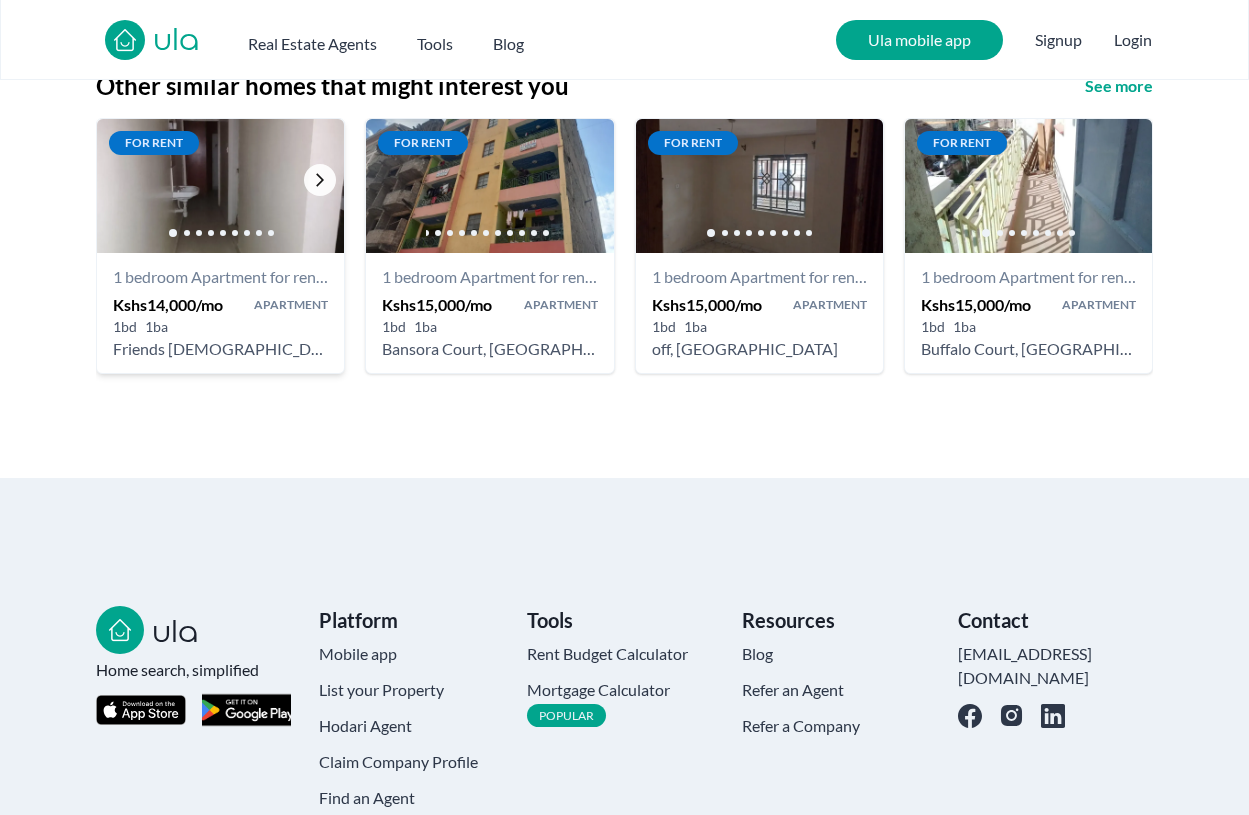 click 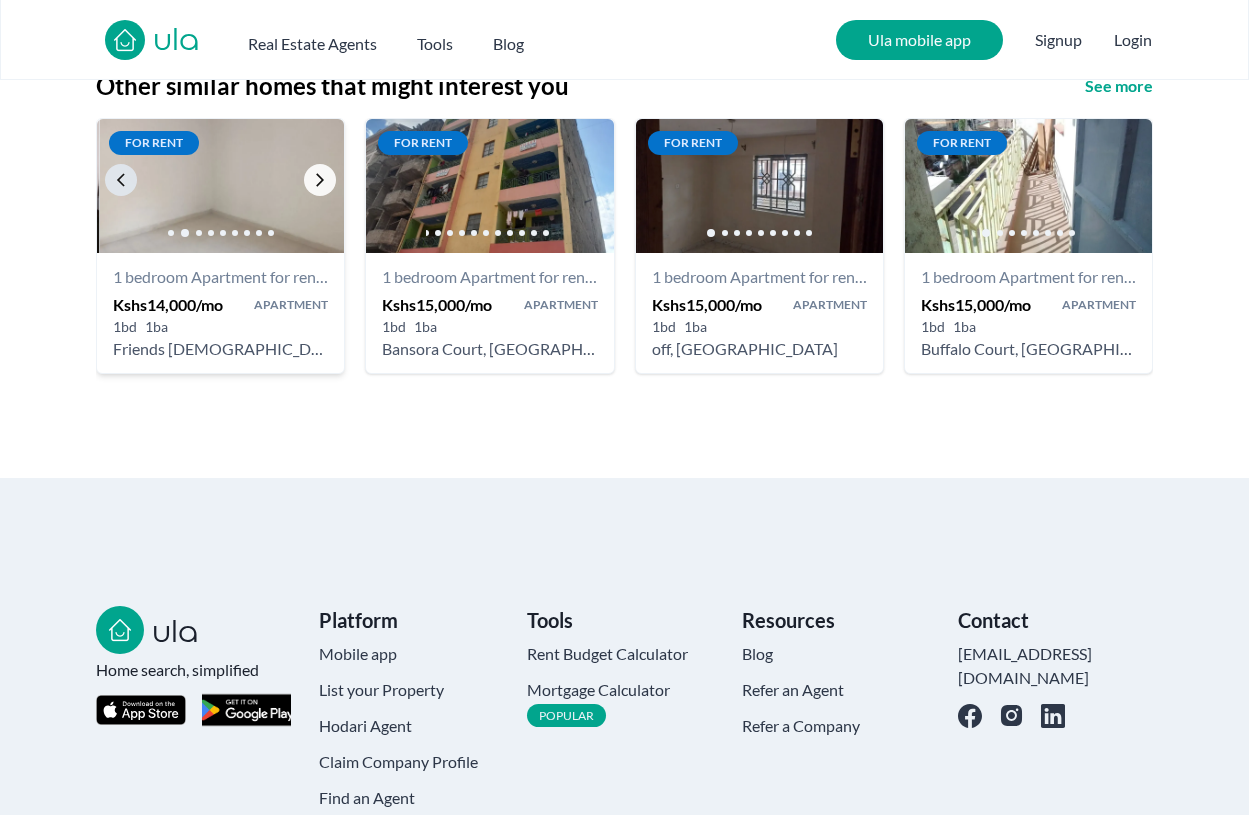 click 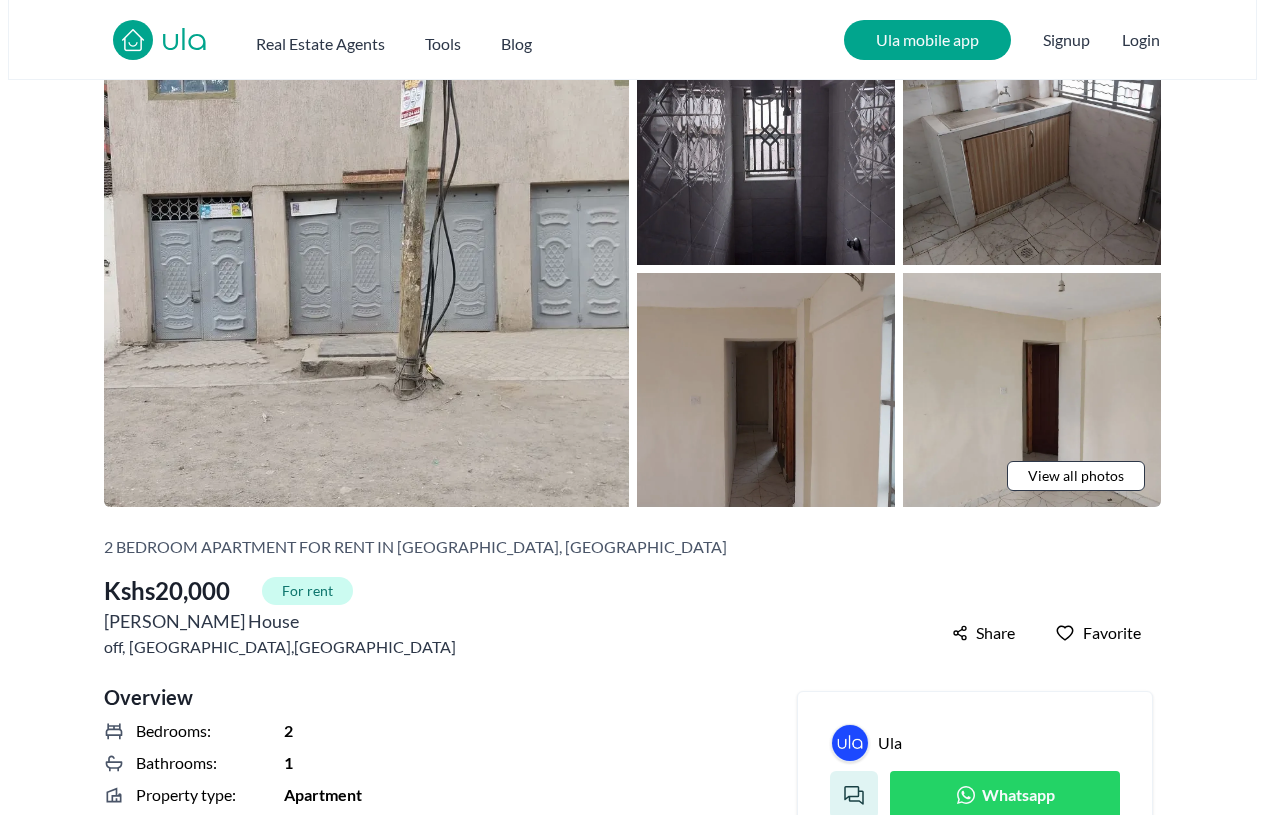 scroll, scrollTop: 0, scrollLeft: 0, axis: both 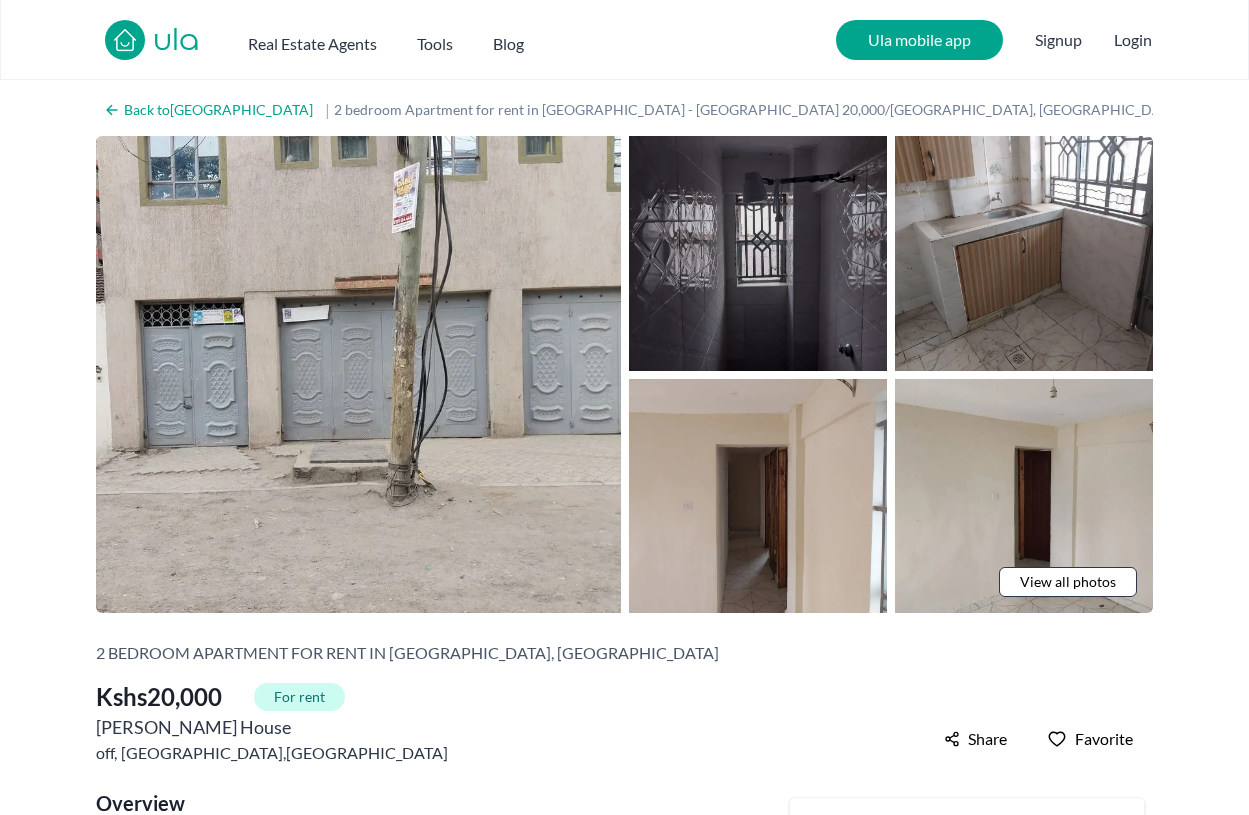 click at bounding box center (758, 253) 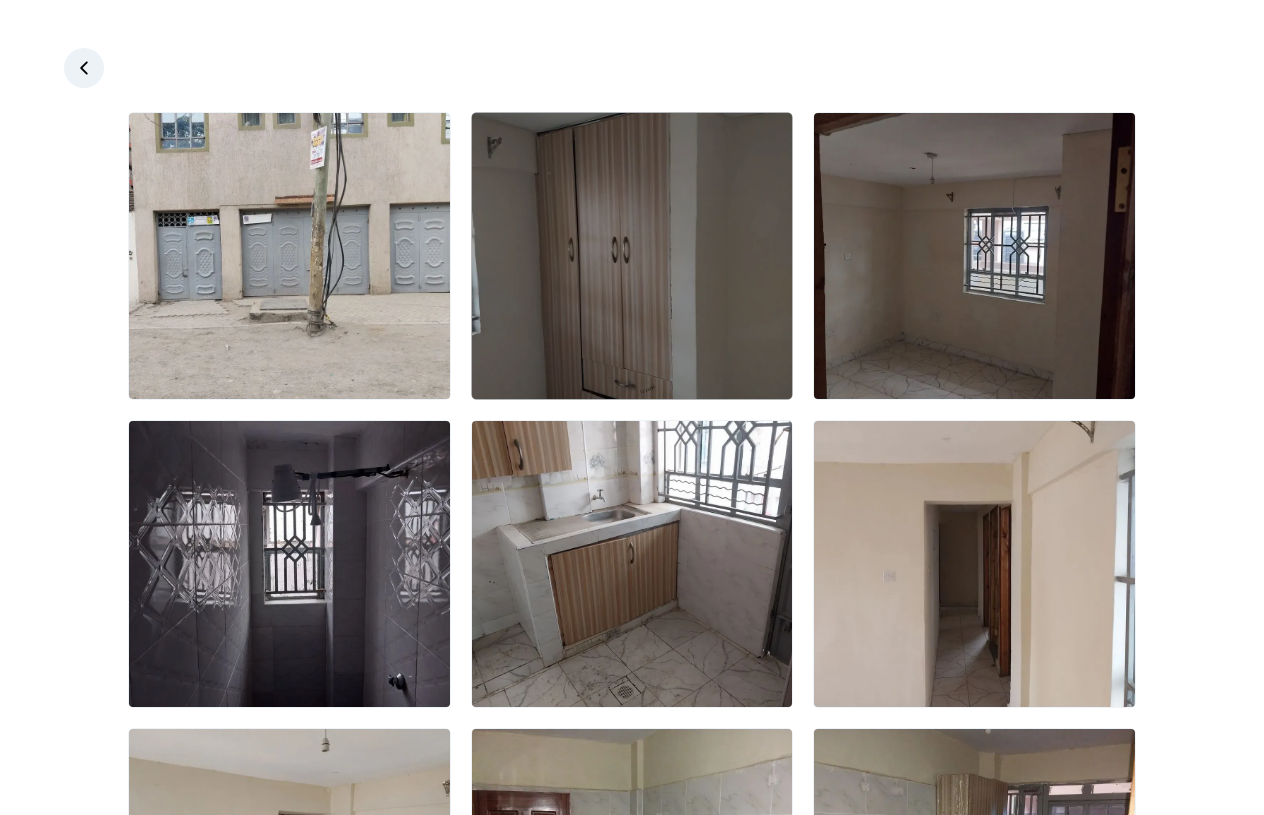 click at bounding box center [632, 256] 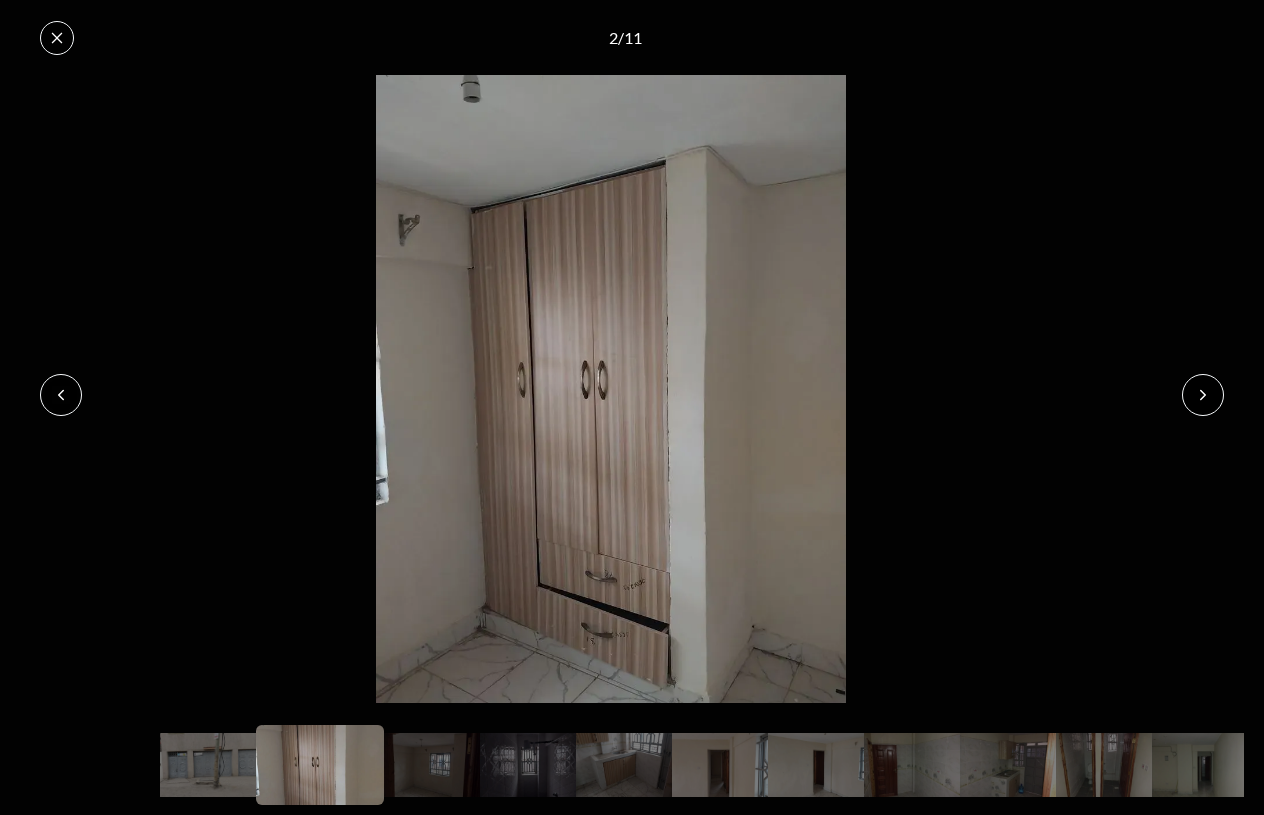 click at bounding box center [1203, 395] 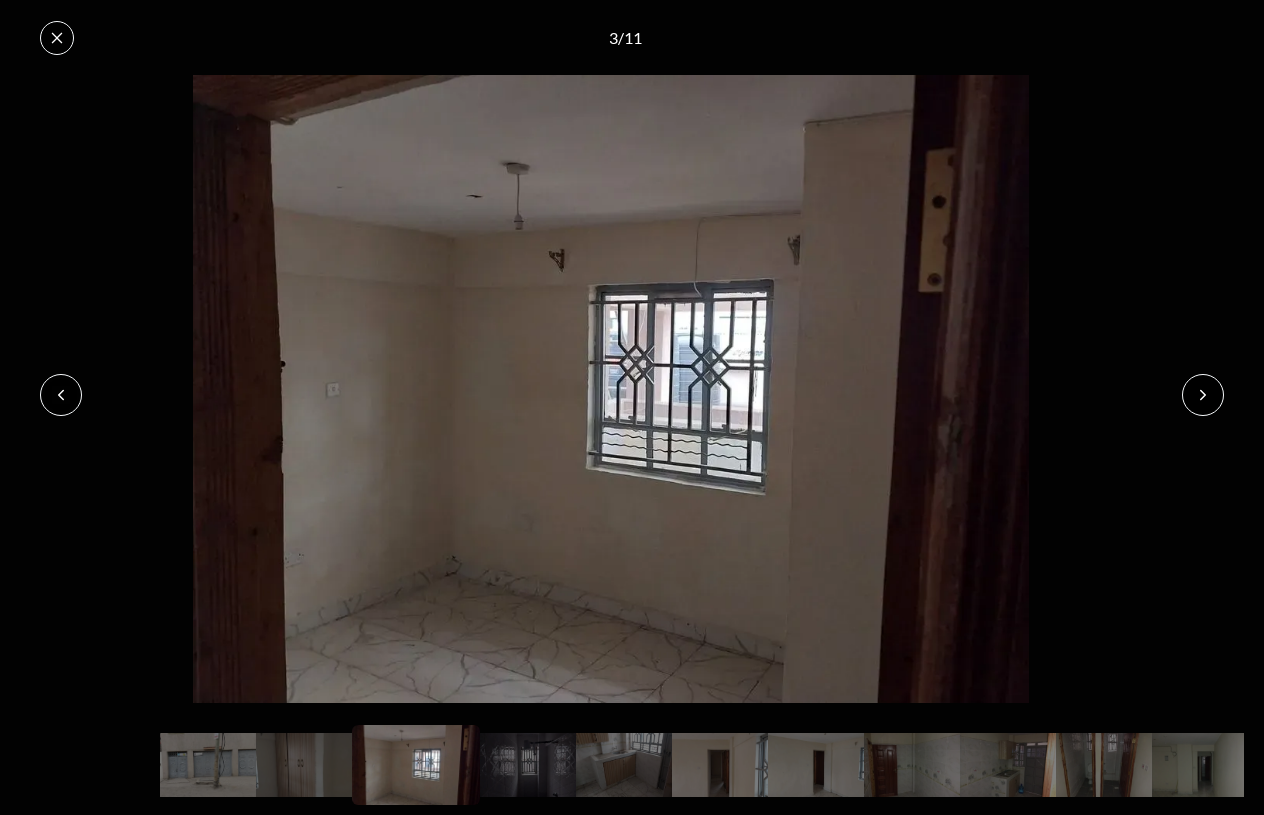 click 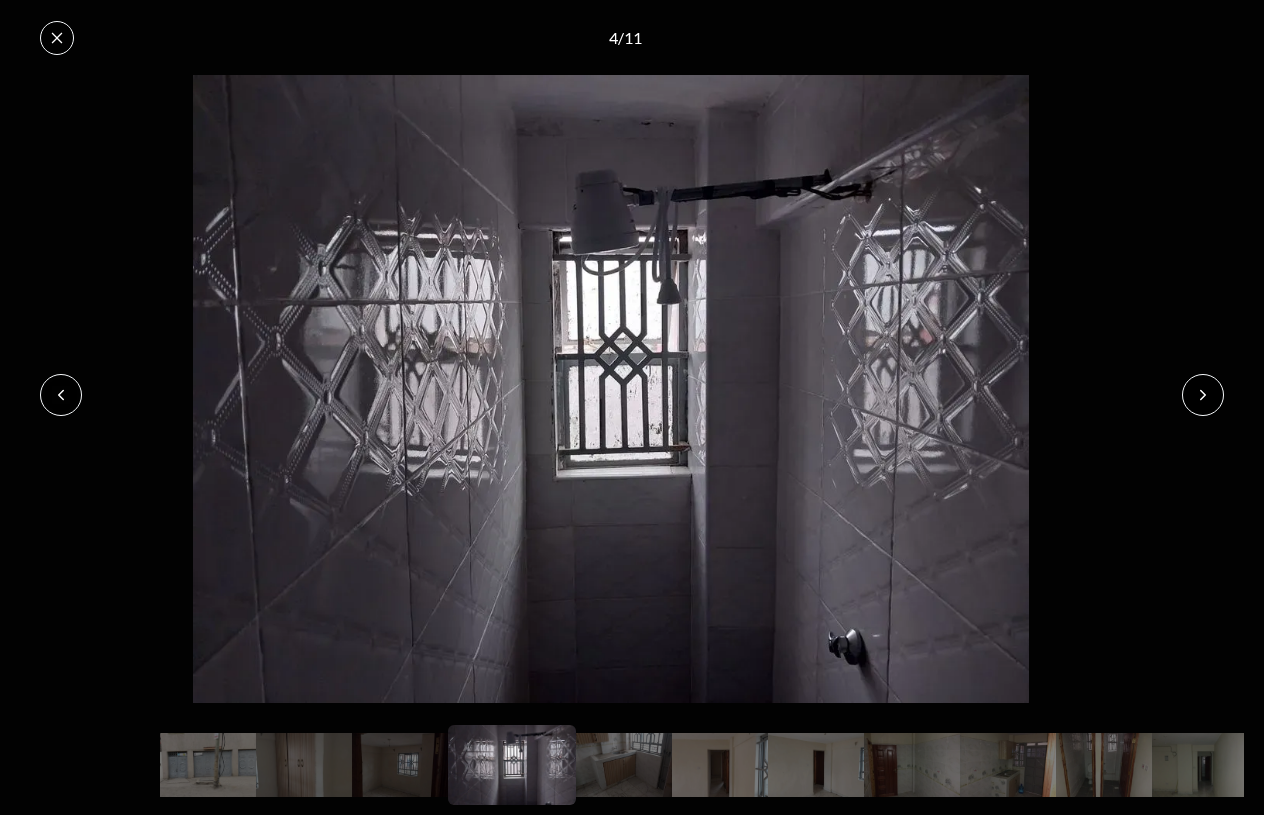 click 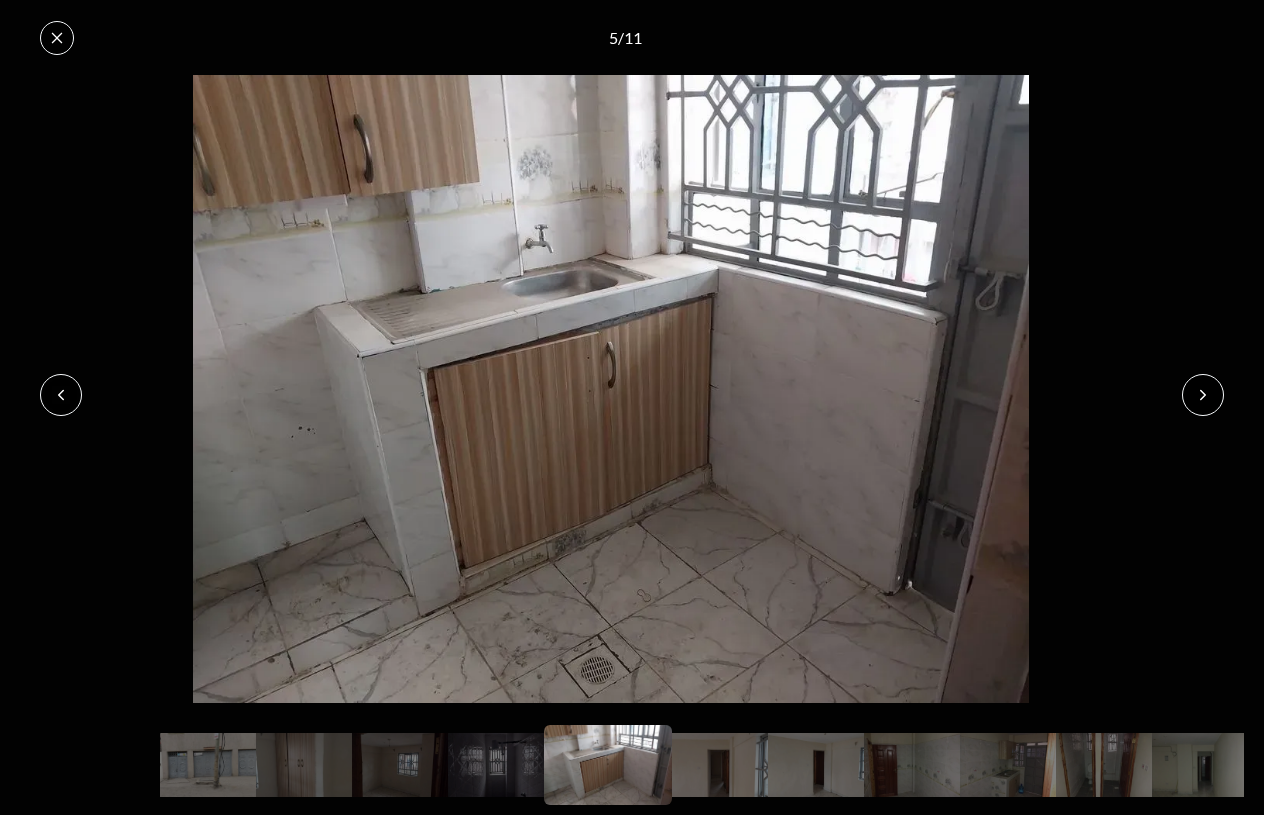 click 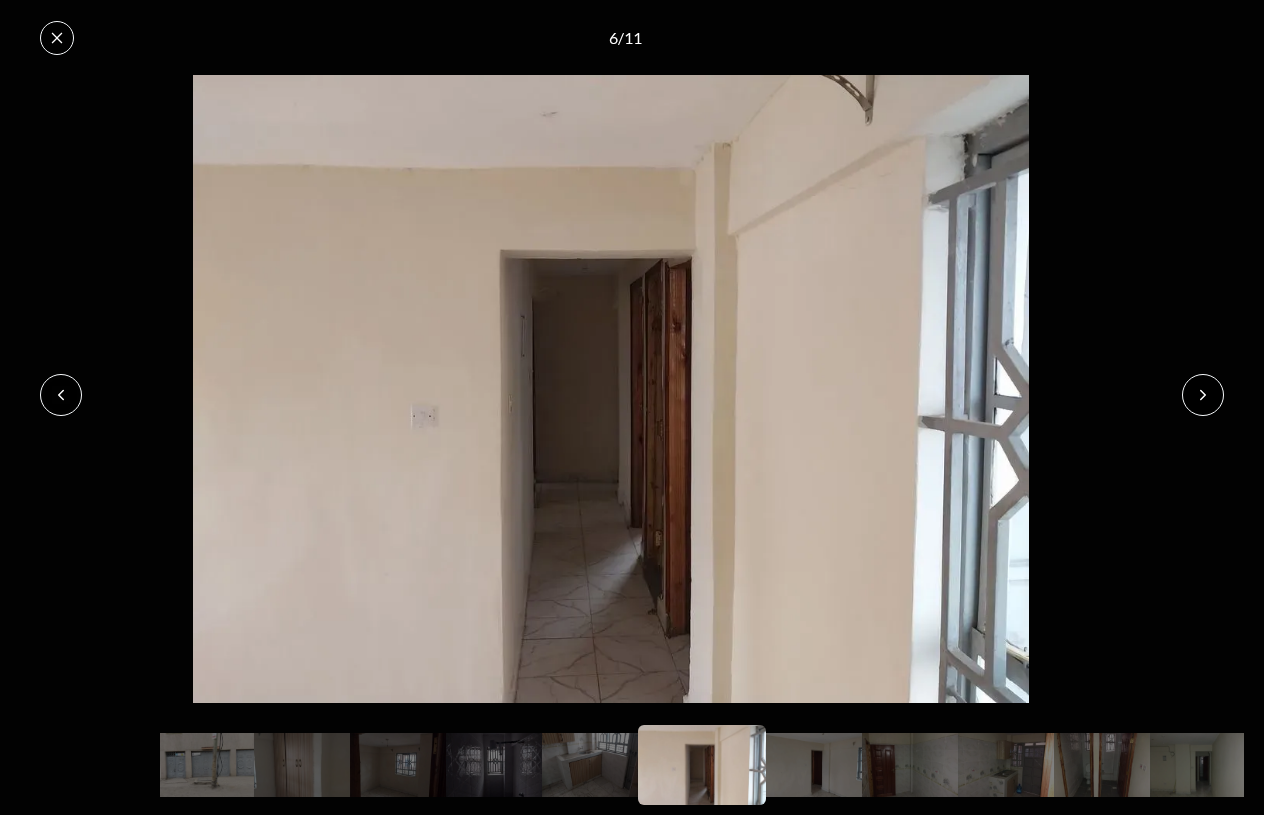 click 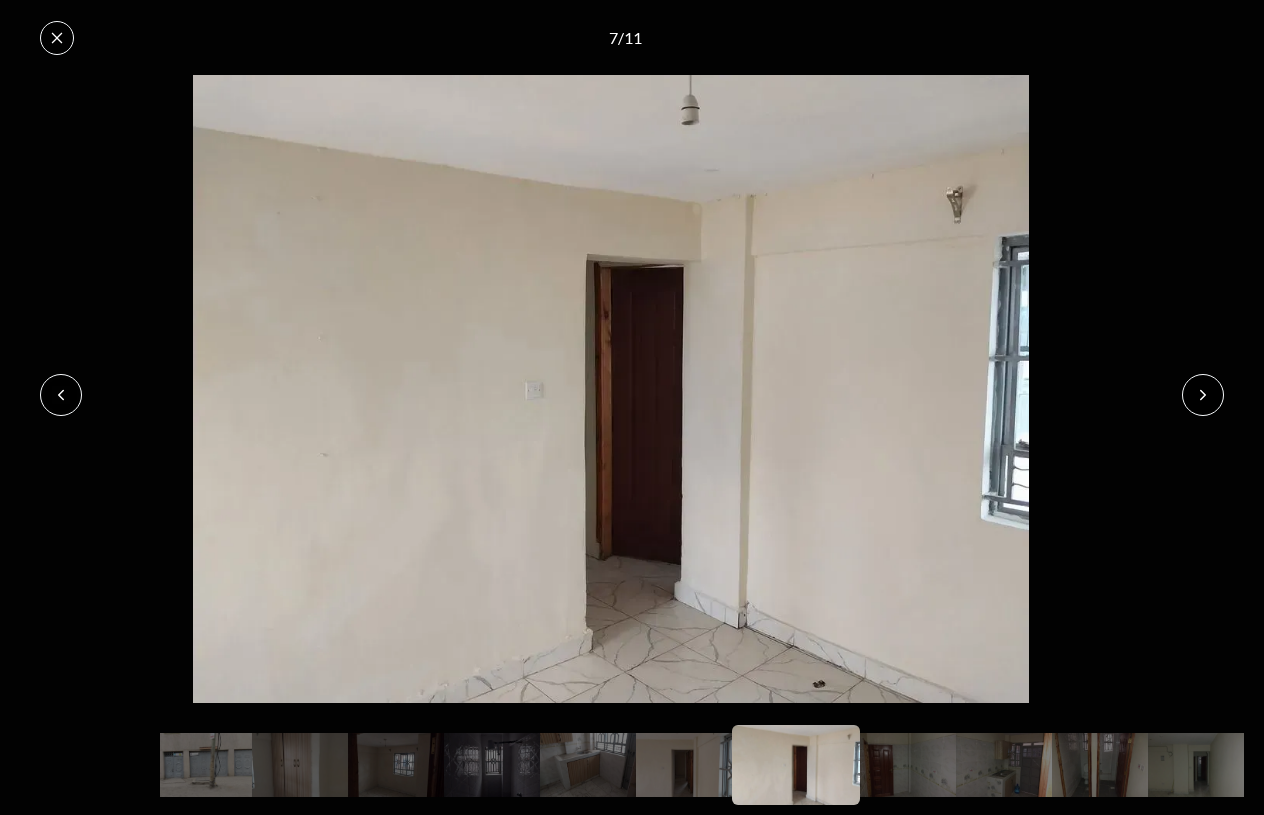 click 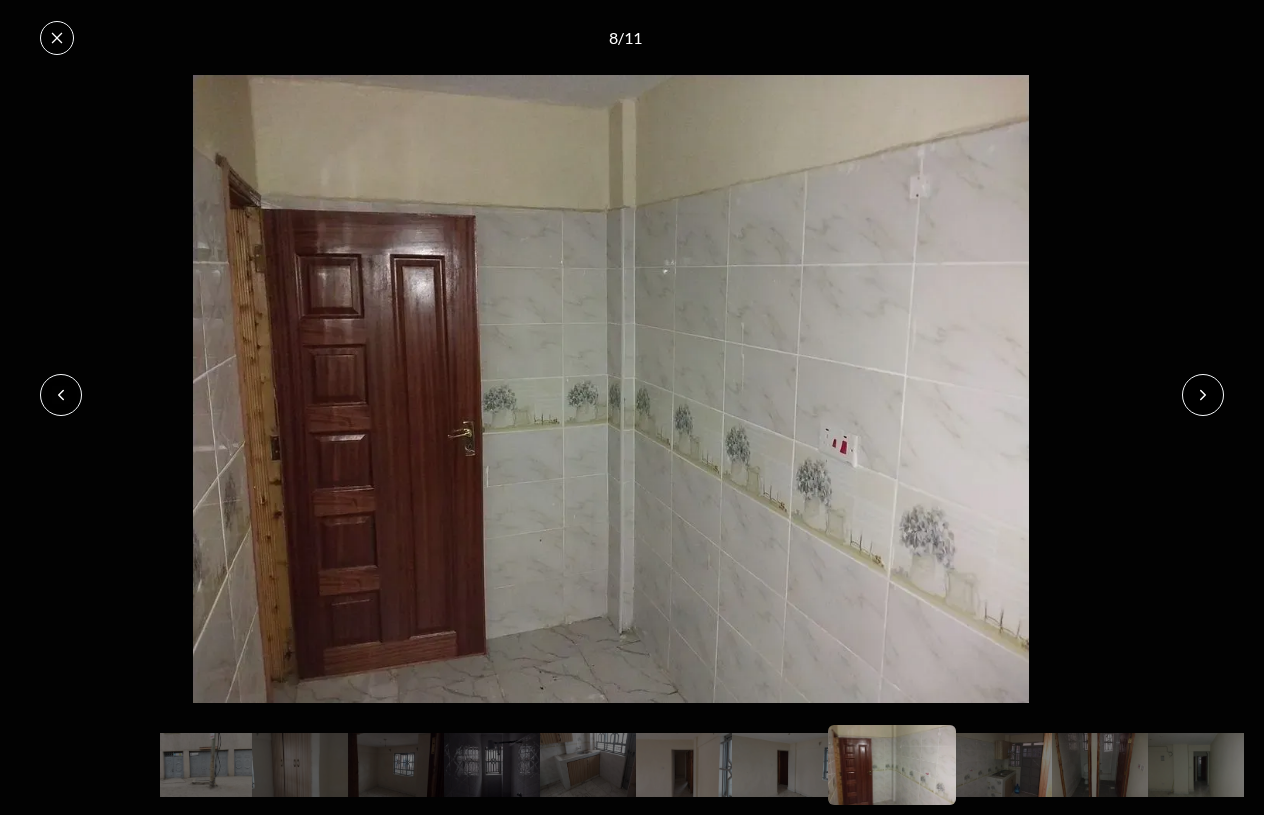 click 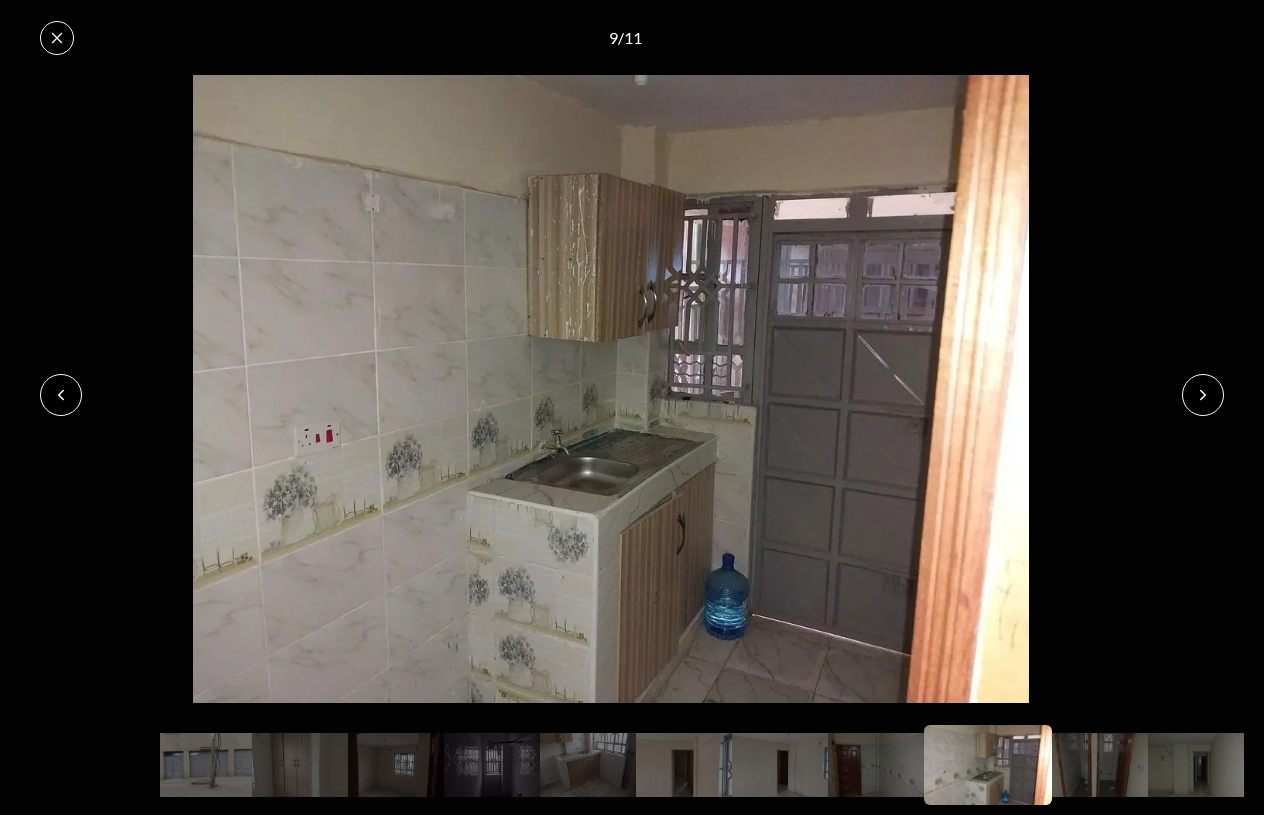click 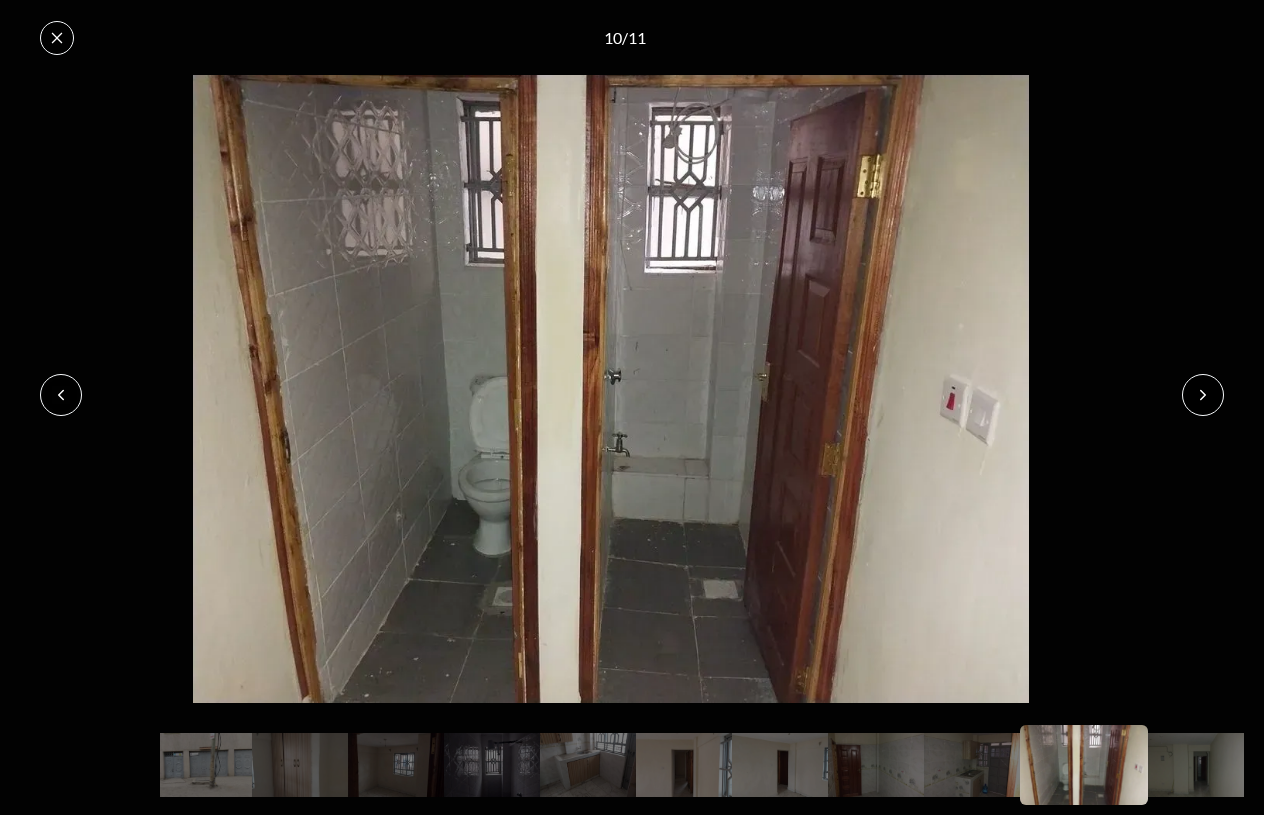click 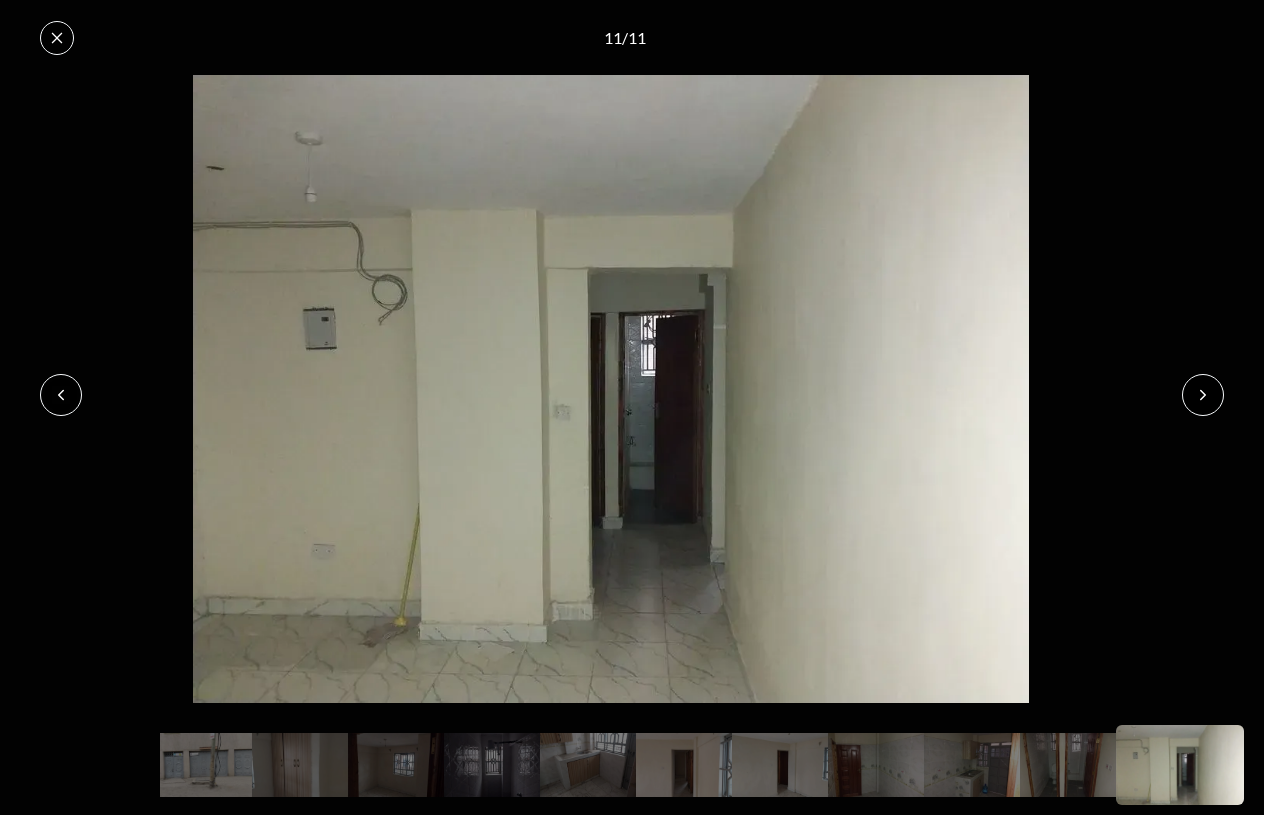 click 